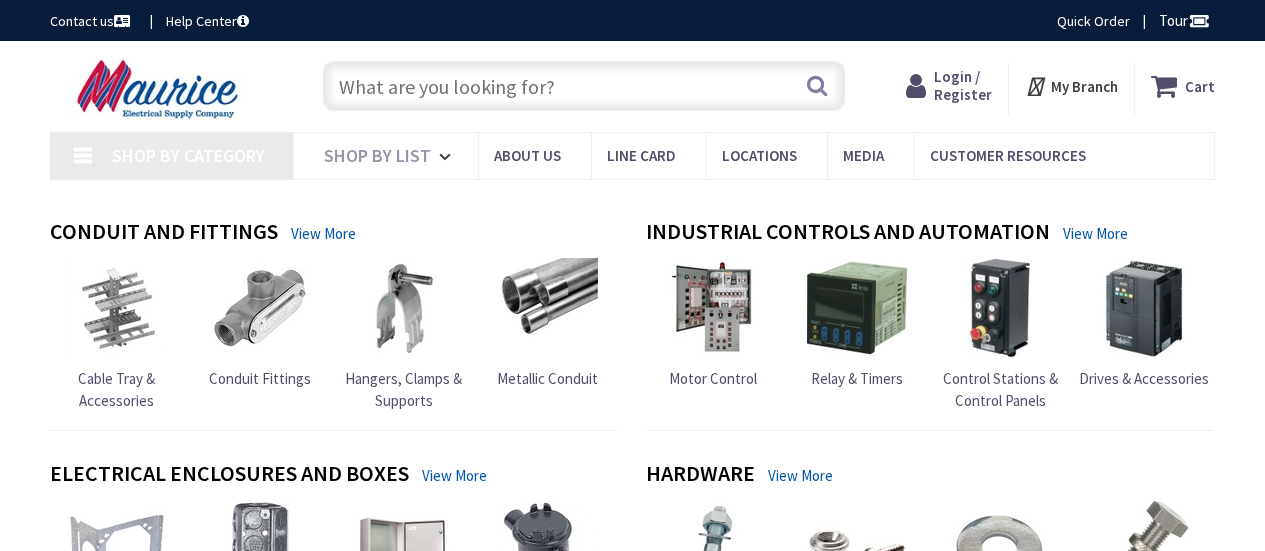 scroll, scrollTop: 0, scrollLeft: 0, axis: both 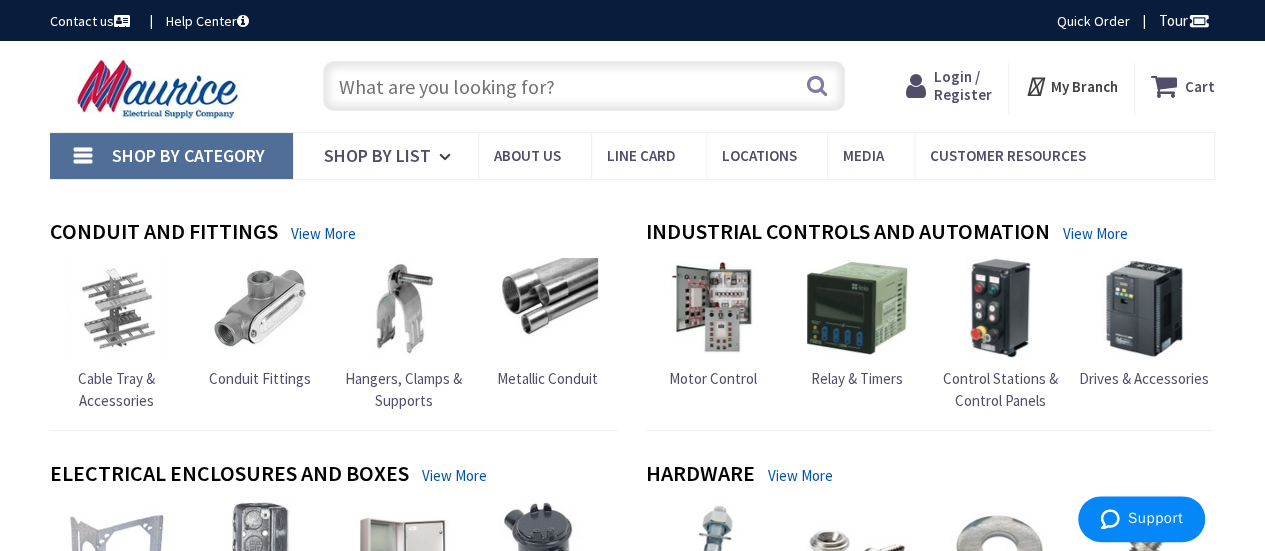 click at bounding box center [584, 86] 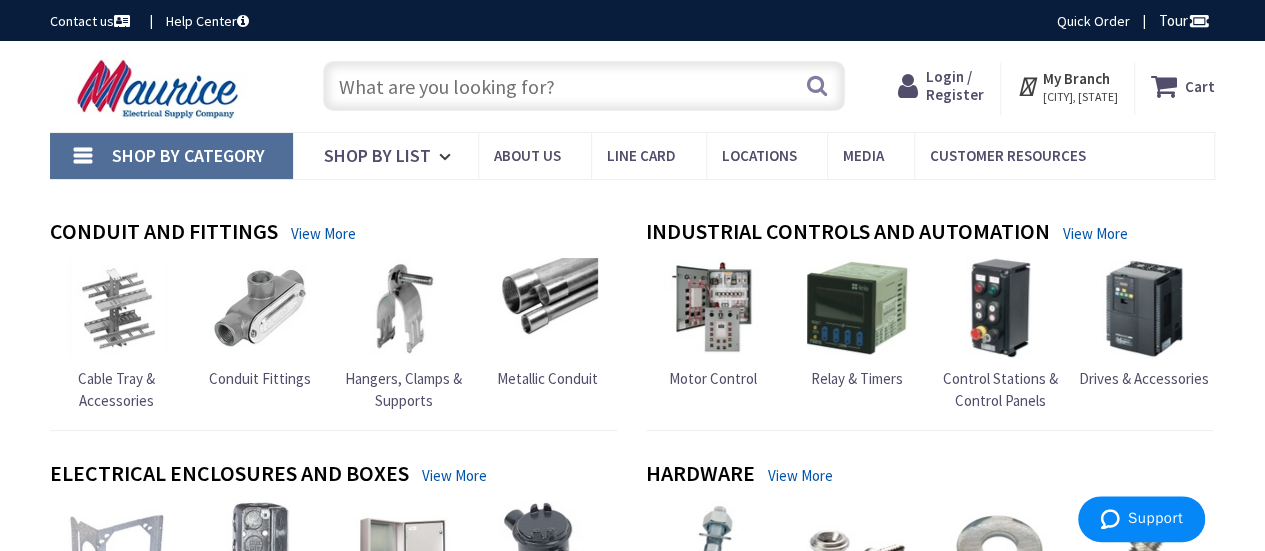 click at bounding box center (584, 86) 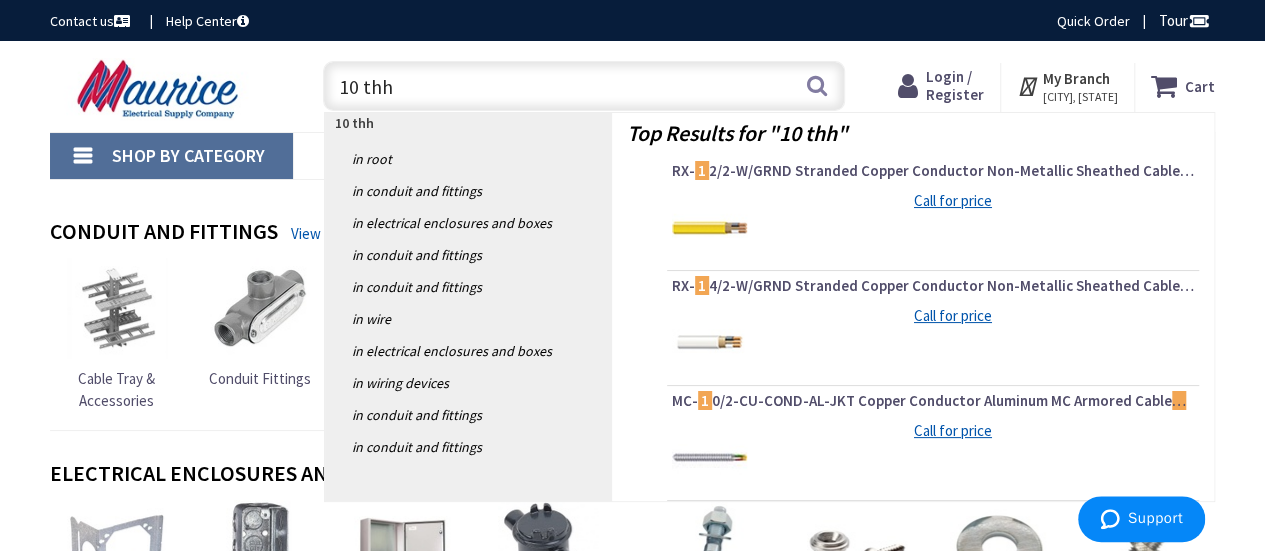 type on "10 thhn" 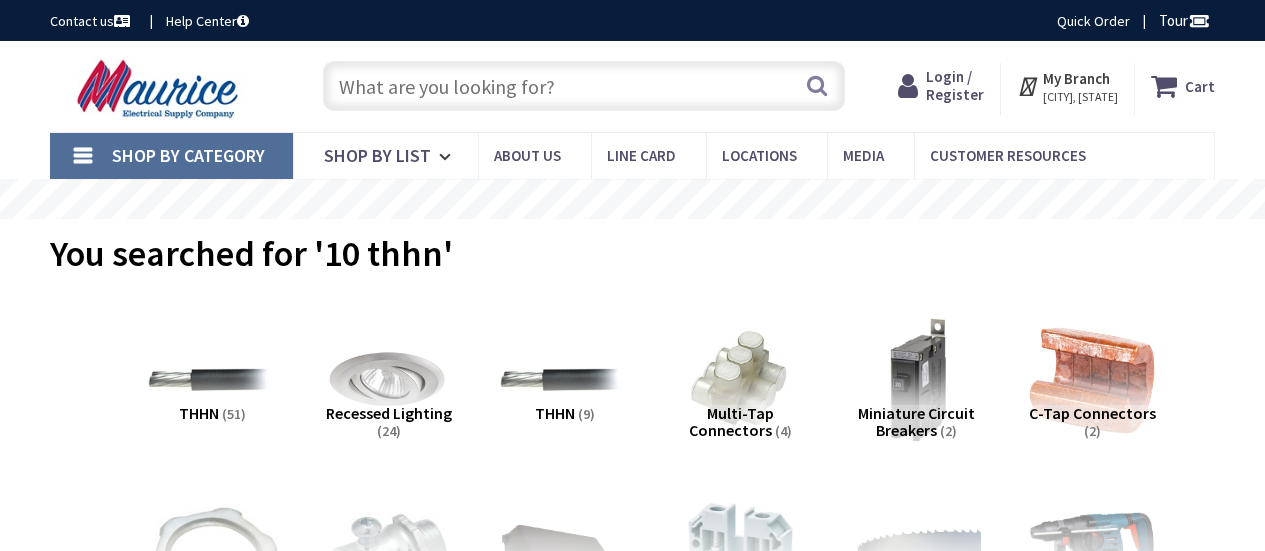 scroll, scrollTop: 0, scrollLeft: 0, axis: both 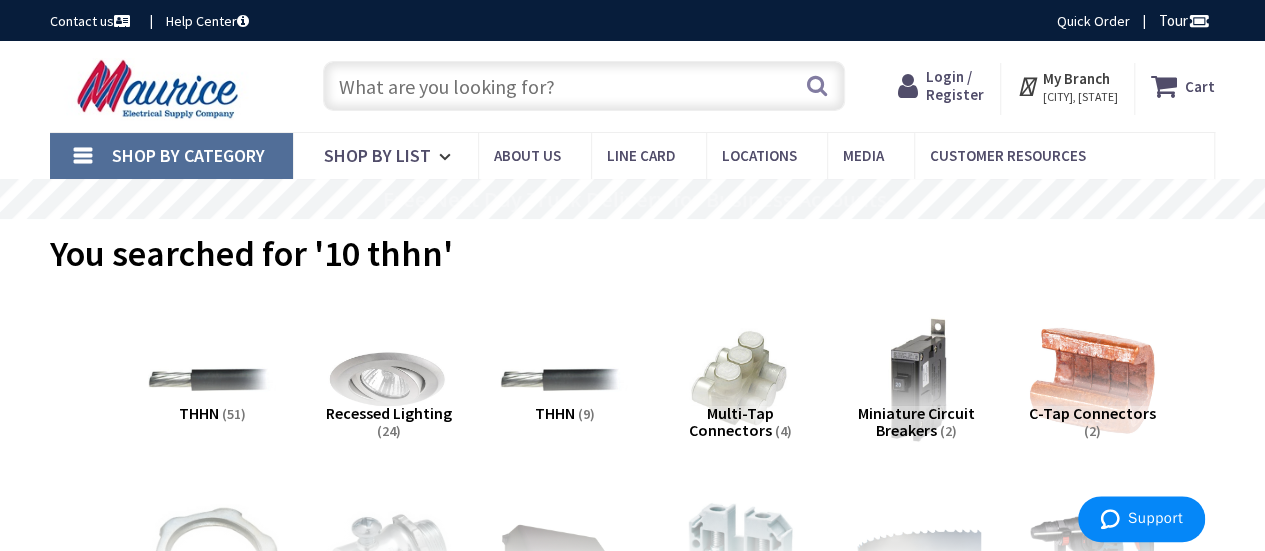 click on "Login / Register" at bounding box center (955, 85) 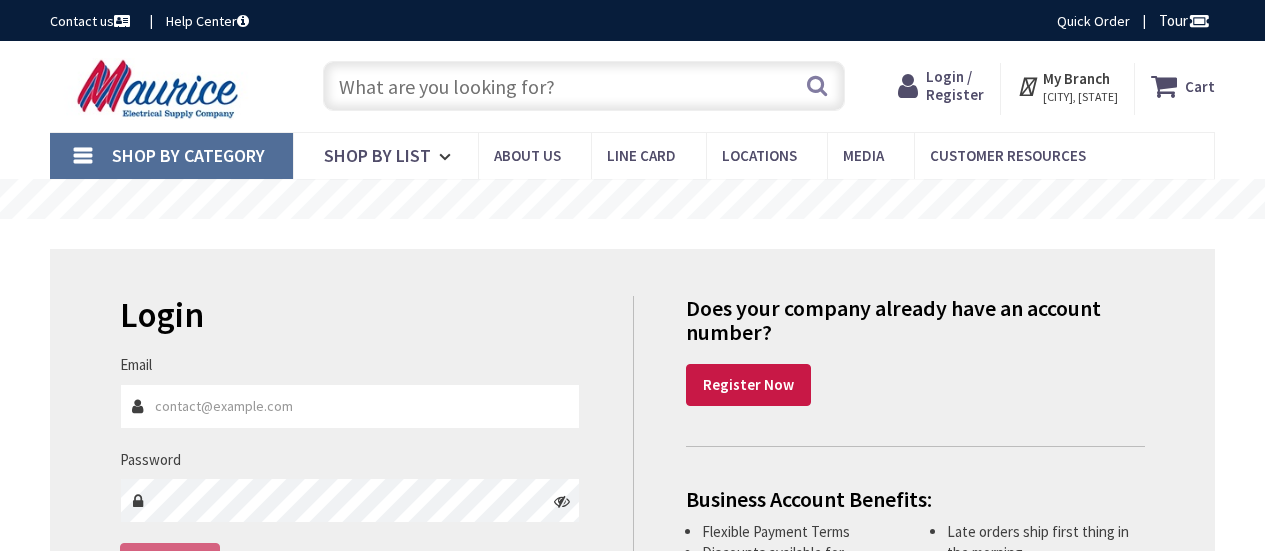 scroll, scrollTop: 0, scrollLeft: 0, axis: both 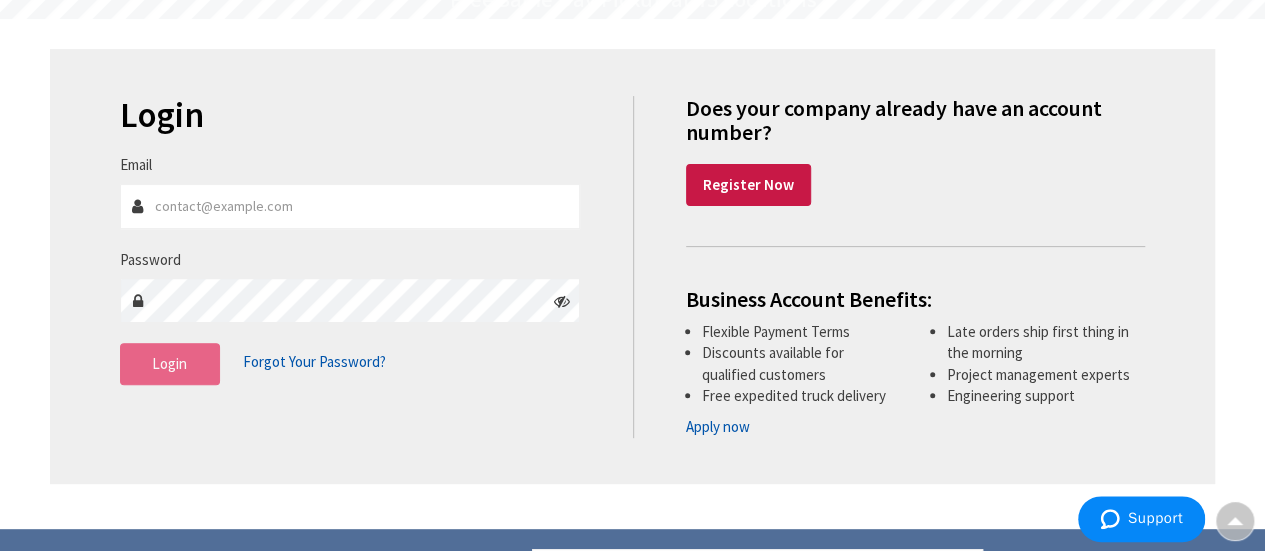 type on "ADVANCED4SERVICE@AOL.COM" 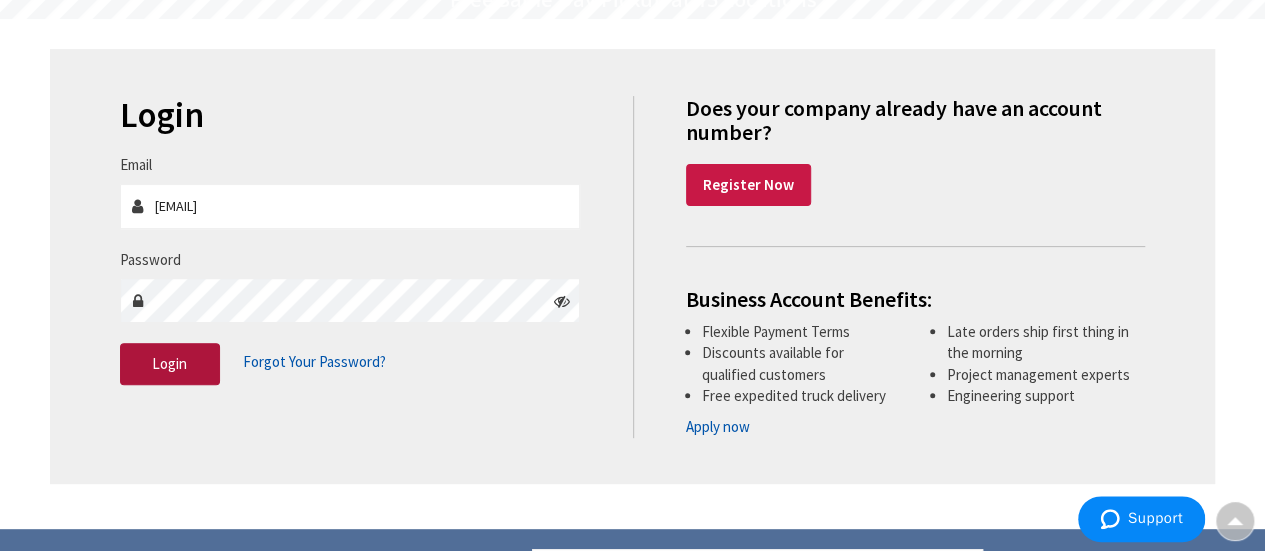click on "Login" at bounding box center (170, 364) 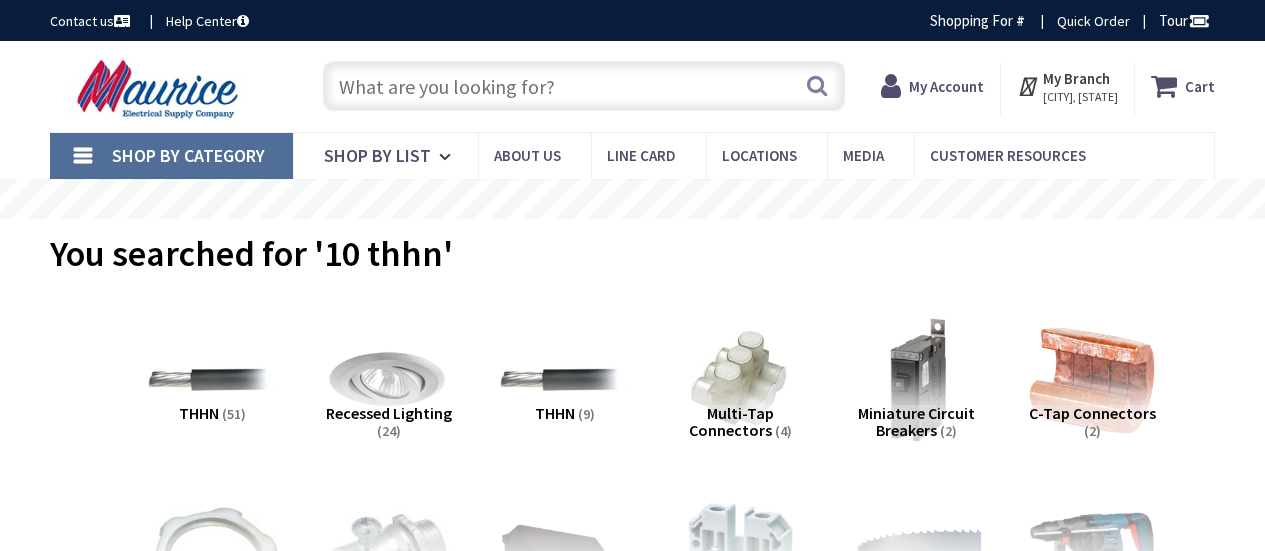 scroll, scrollTop: 0, scrollLeft: 0, axis: both 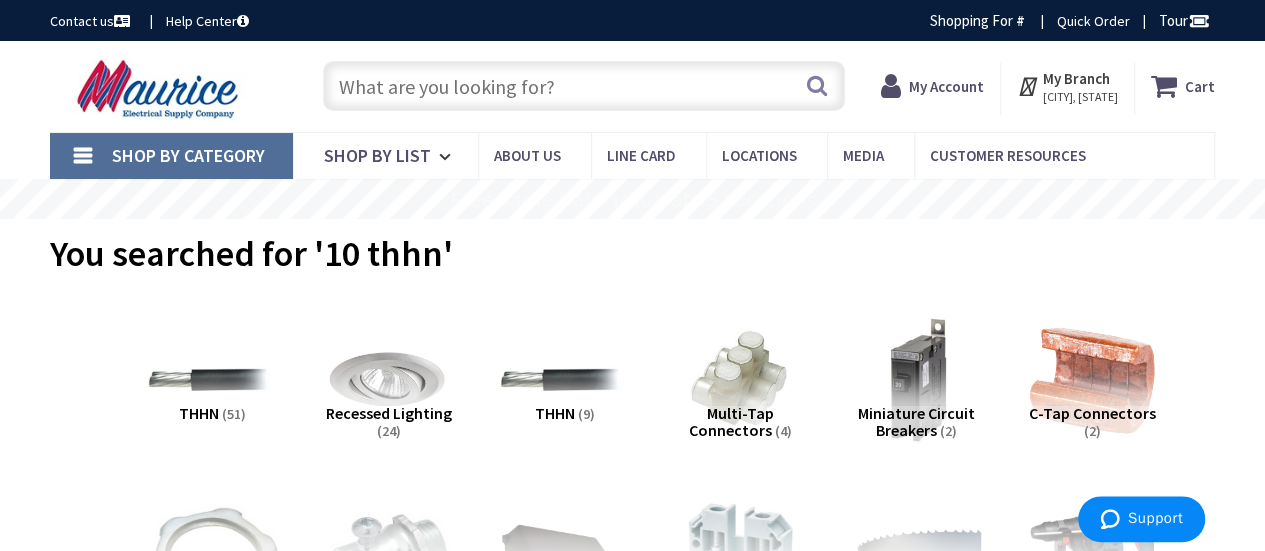 click at bounding box center (584, 86) 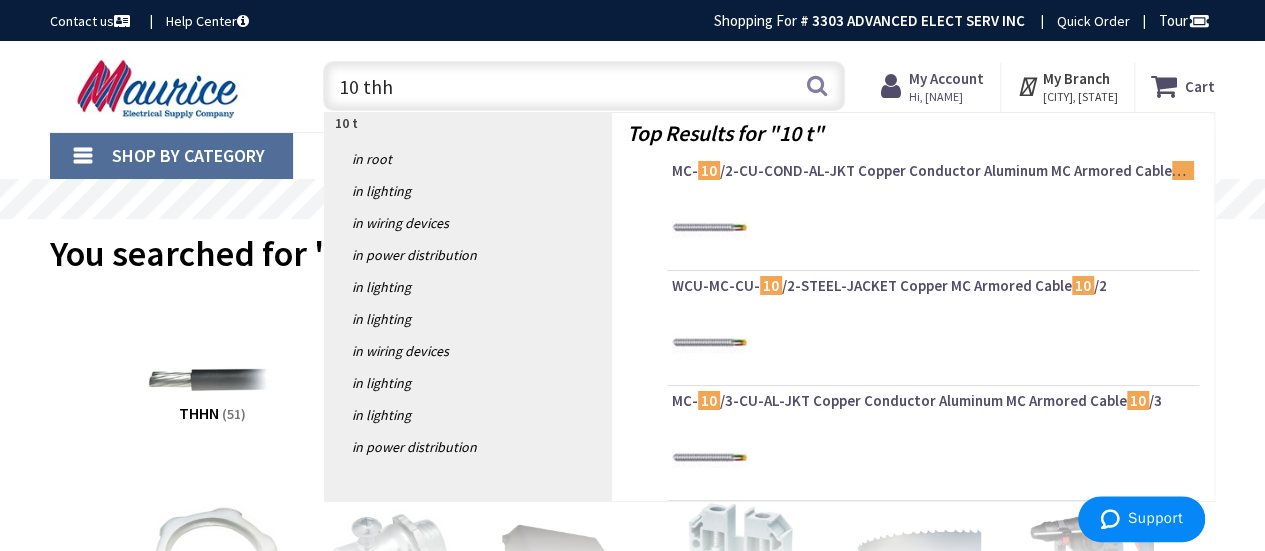 type on "10 thhn" 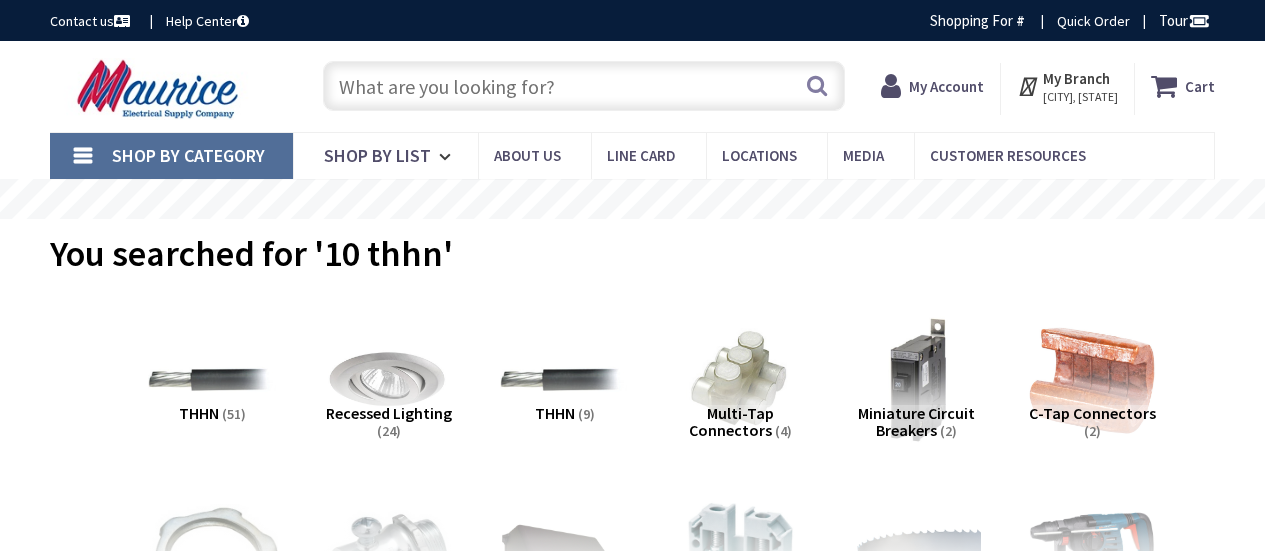 scroll, scrollTop: 0, scrollLeft: 0, axis: both 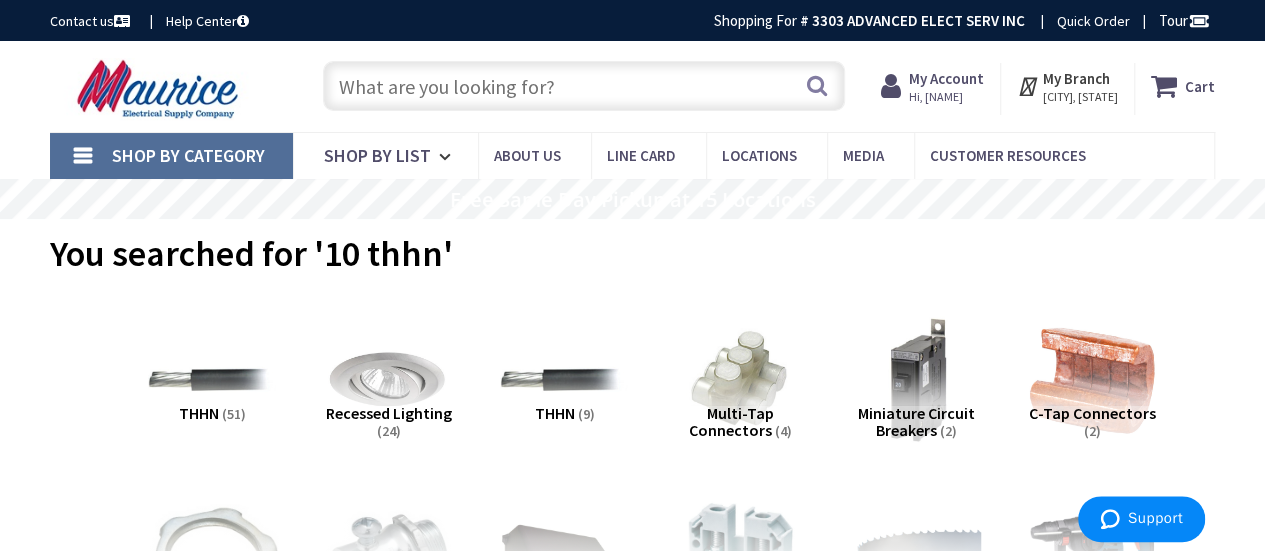 drag, startPoint x: 602, startPoint y: 78, endPoint x: 578, endPoint y: 73, distance: 24.5153 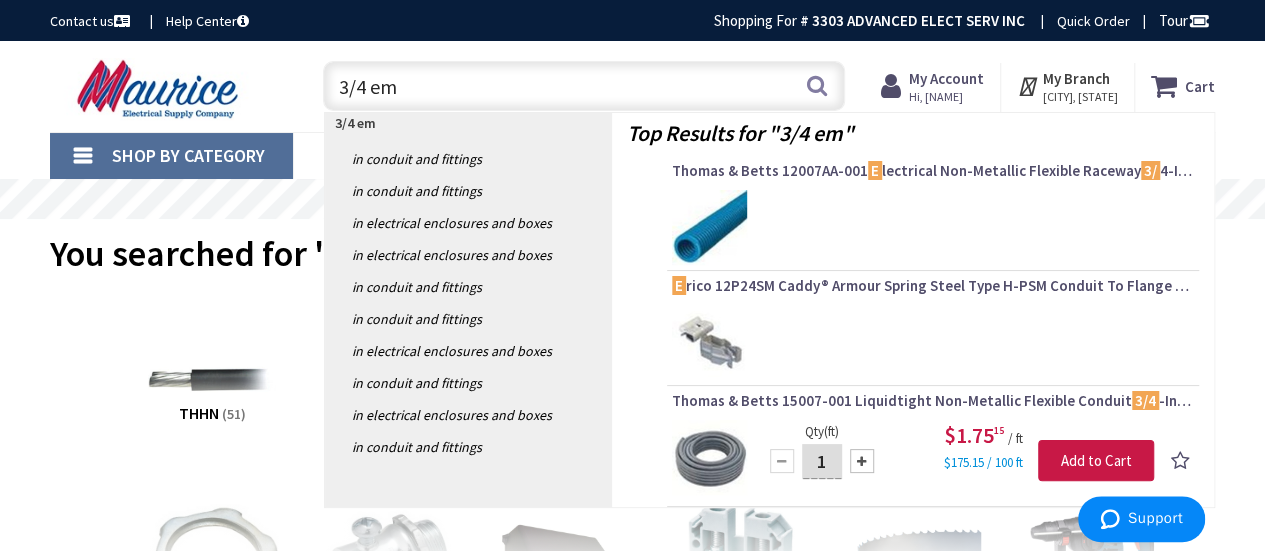 type on "3/4 emt" 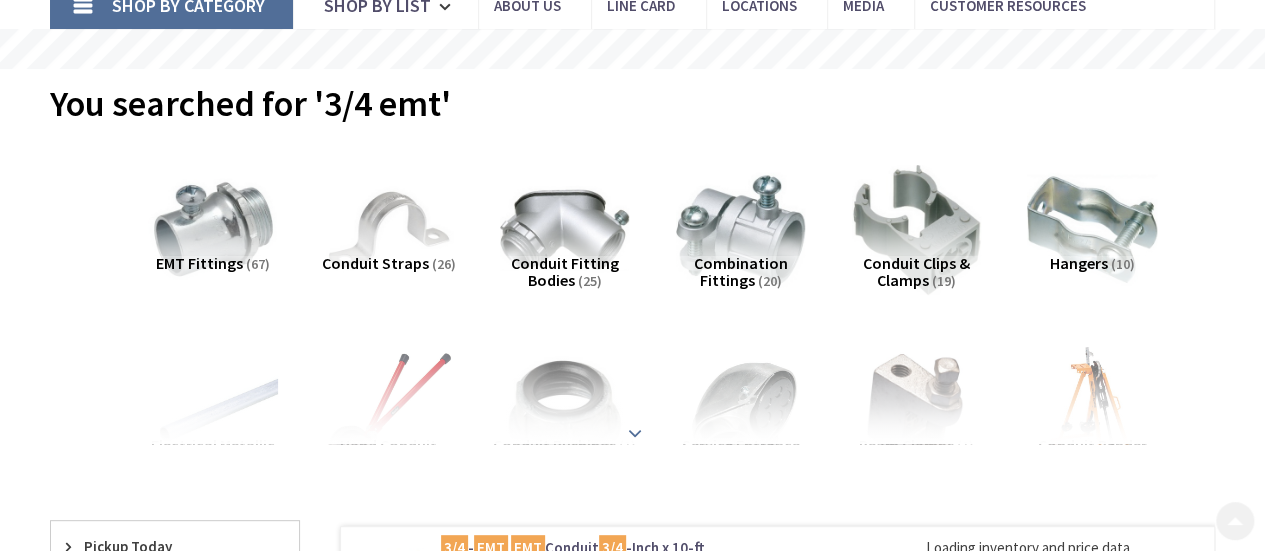 scroll, scrollTop: 300, scrollLeft: 0, axis: vertical 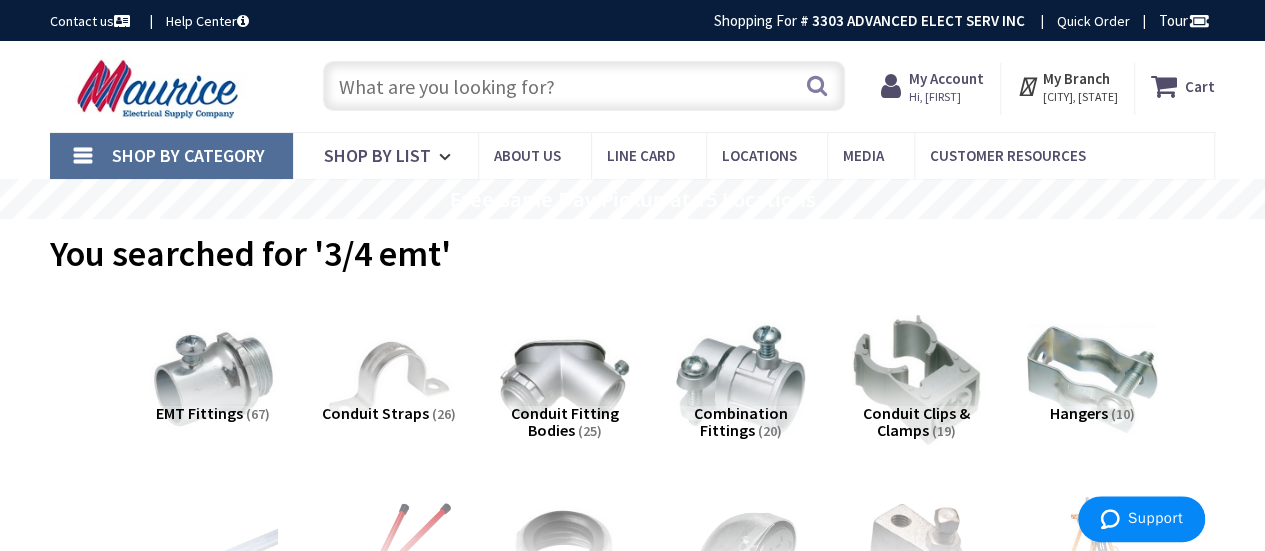 click at bounding box center (584, 86) 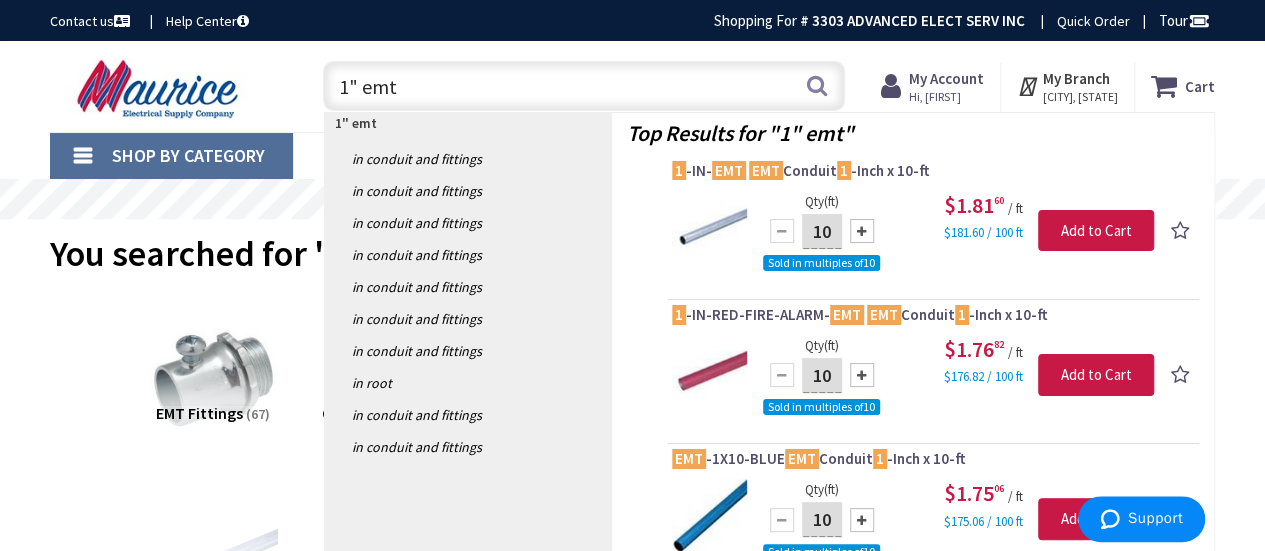 type on "1" emt" 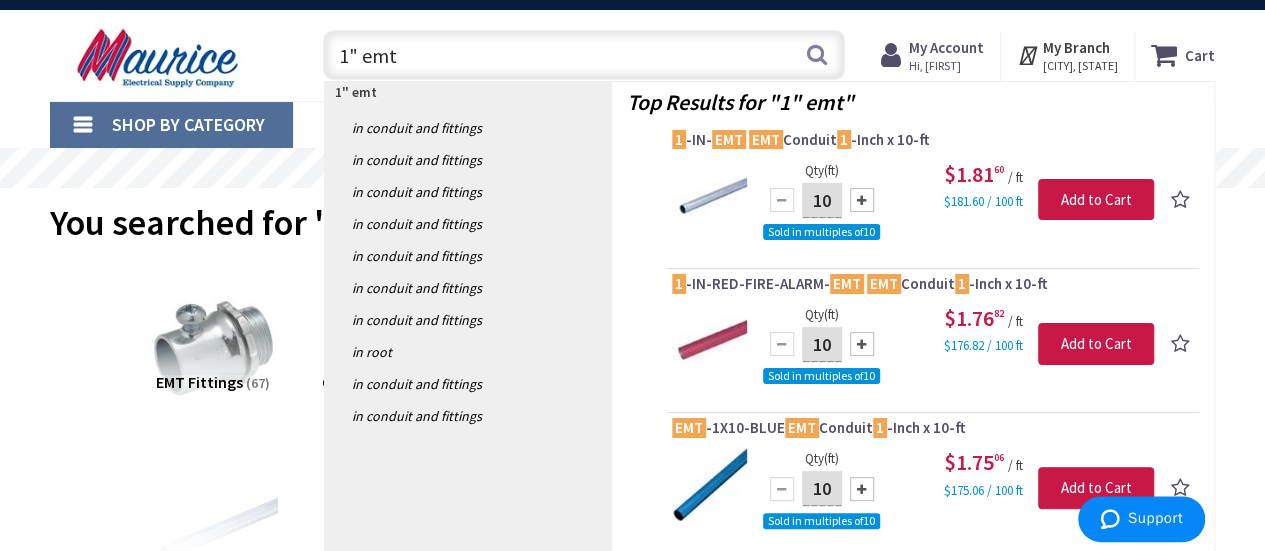 scroll, scrollTop: 0, scrollLeft: 0, axis: both 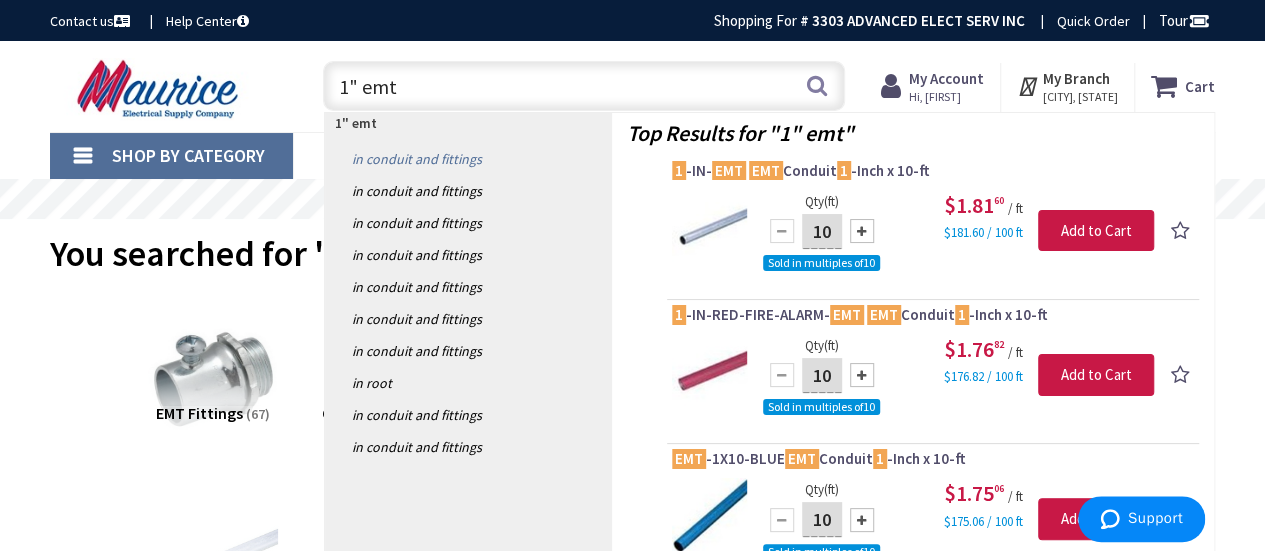 click on "in Conduit and Fittings" at bounding box center [468, 159] 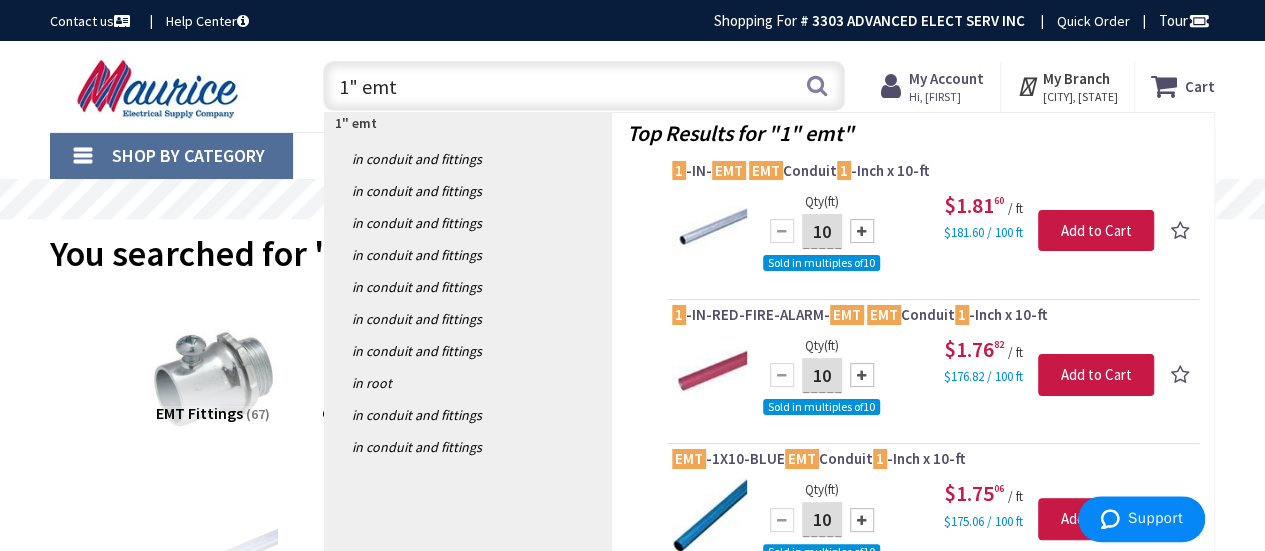 click on "1" emt" at bounding box center [584, 86] 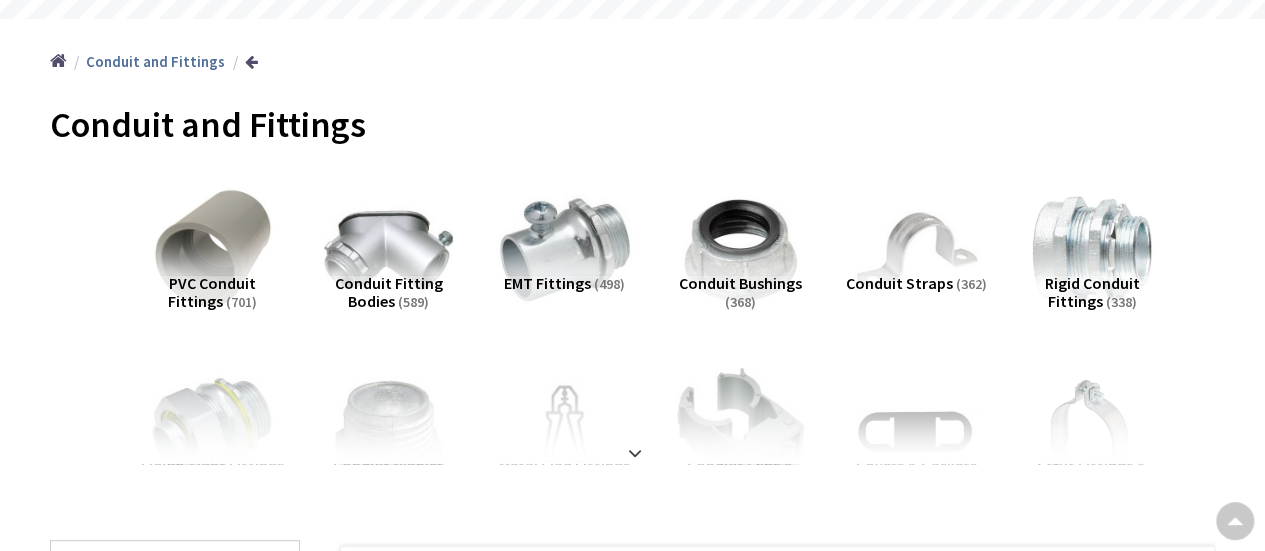 scroll, scrollTop: 200, scrollLeft: 0, axis: vertical 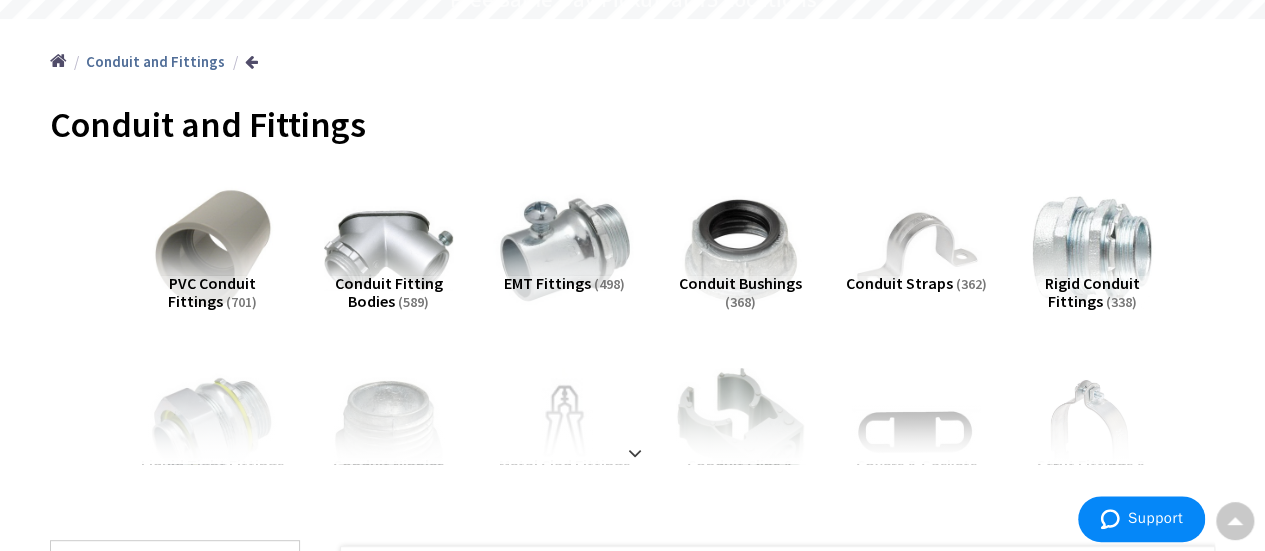 click at bounding box center (564, 250) 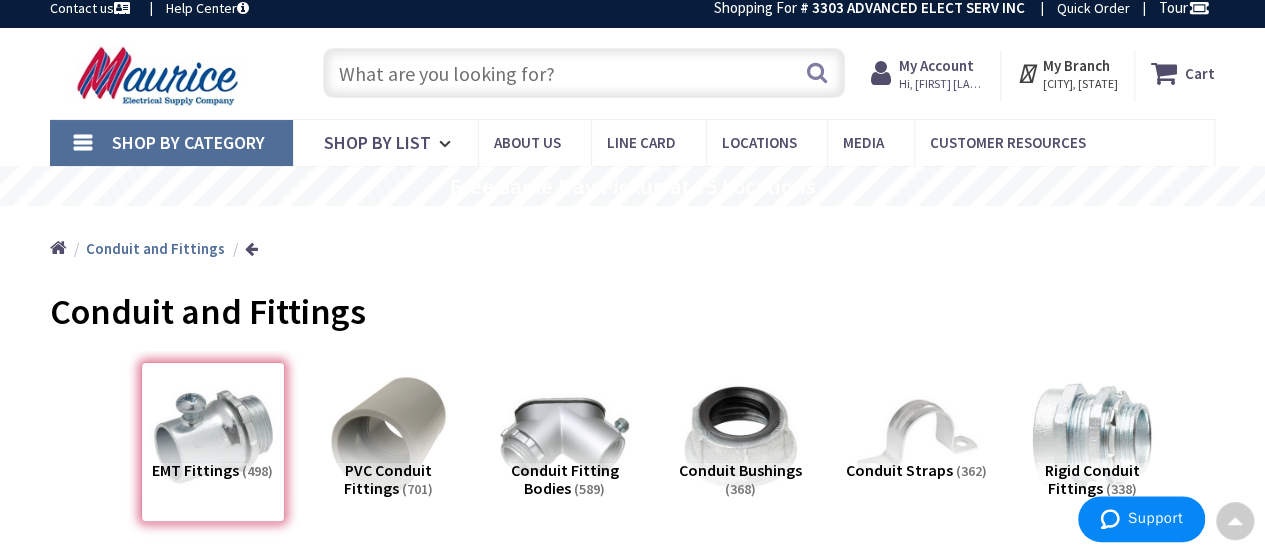 scroll, scrollTop: 0, scrollLeft: 0, axis: both 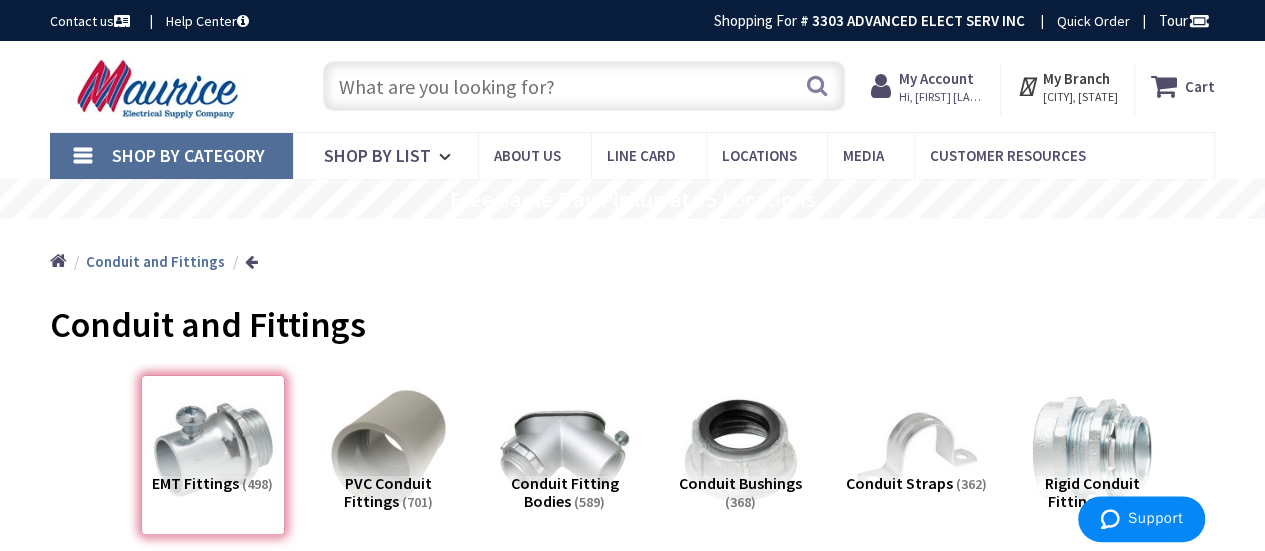 click at bounding box center [584, 86] 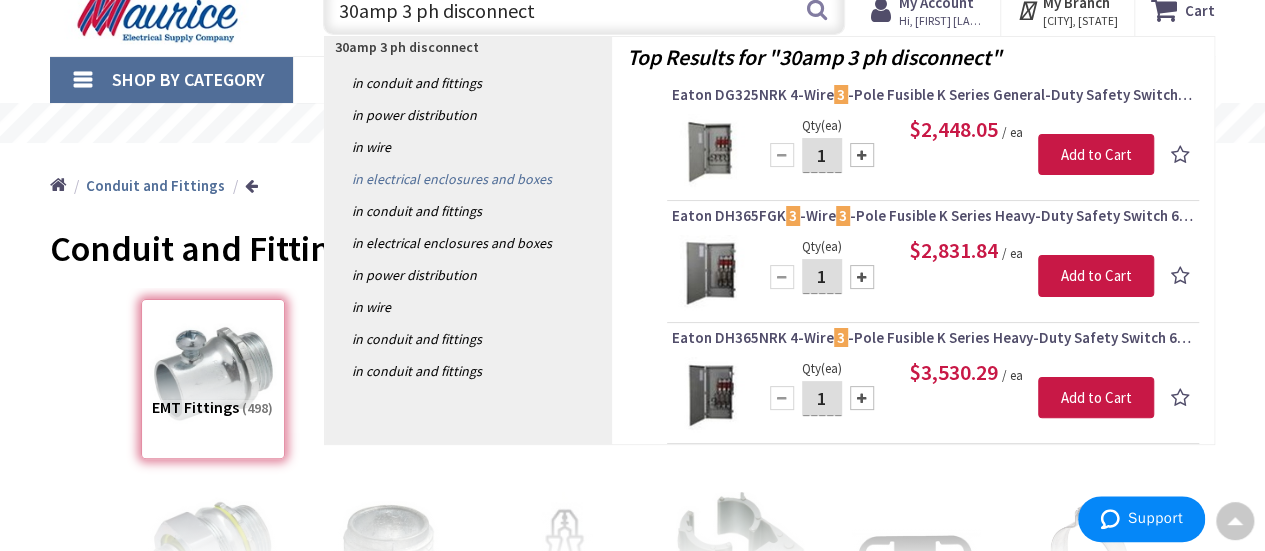 scroll, scrollTop: 0, scrollLeft: 0, axis: both 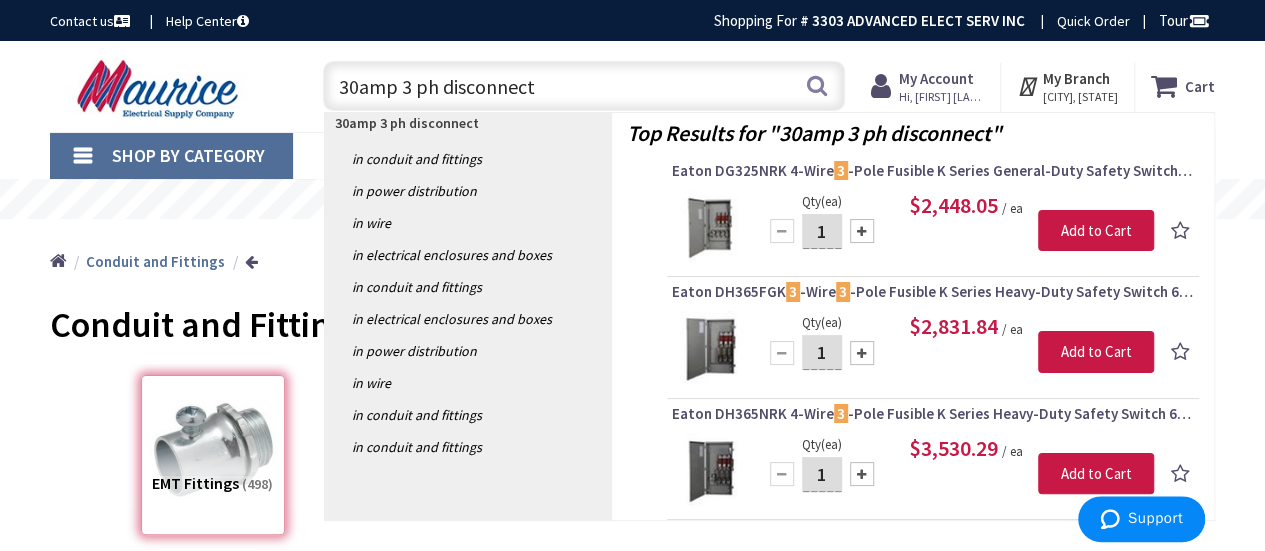 drag, startPoint x: 443, startPoint y: 89, endPoint x: 284, endPoint y: 111, distance: 160.5148 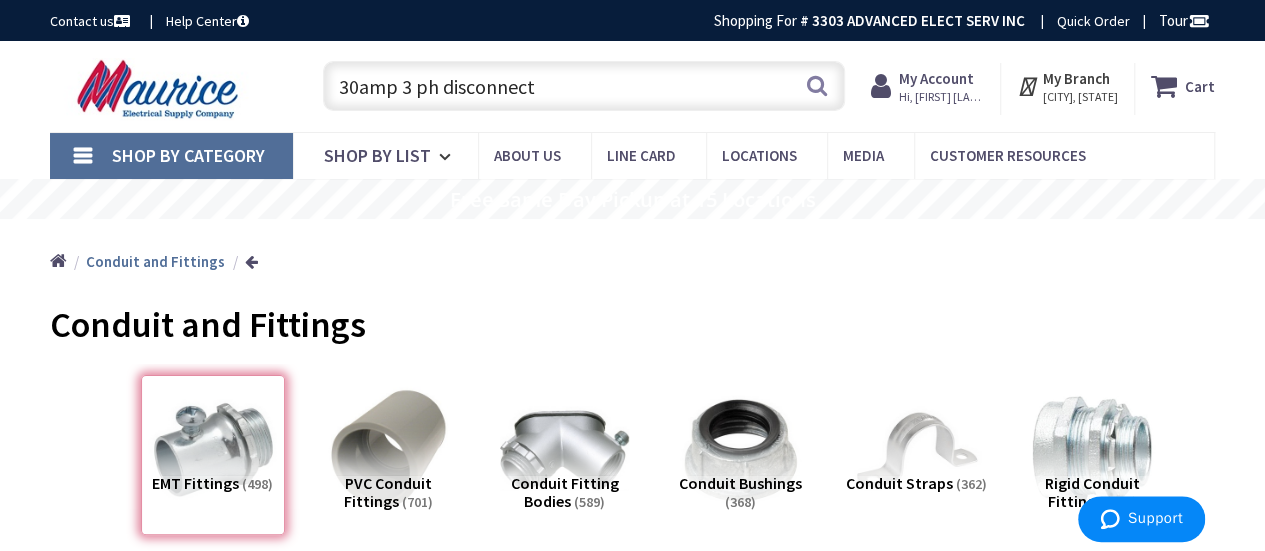 type on "disconnect" 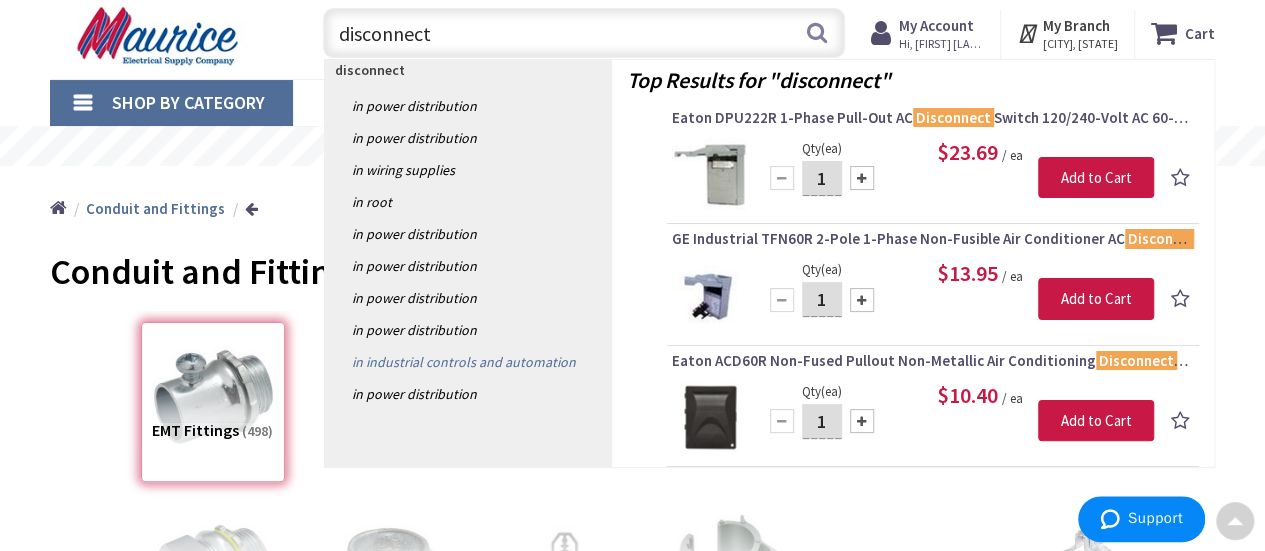 scroll, scrollTop: 0, scrollLeft: 0, axis: both 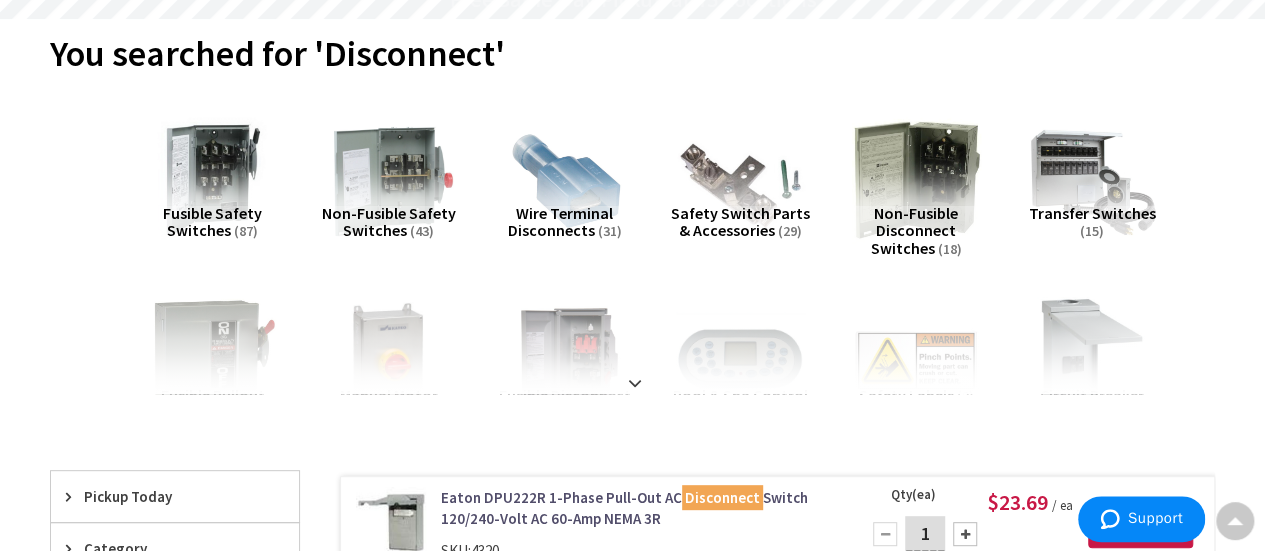 click at bounding box center (389, 180) 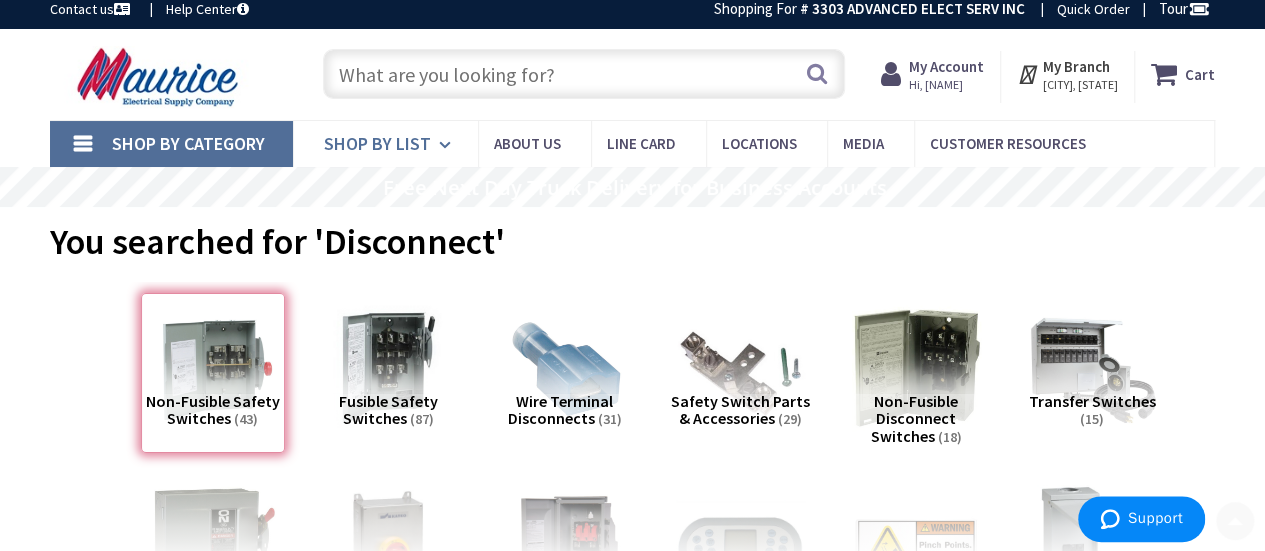 scroll, scrollTop: 0, scrollLeft: 0, axis: both 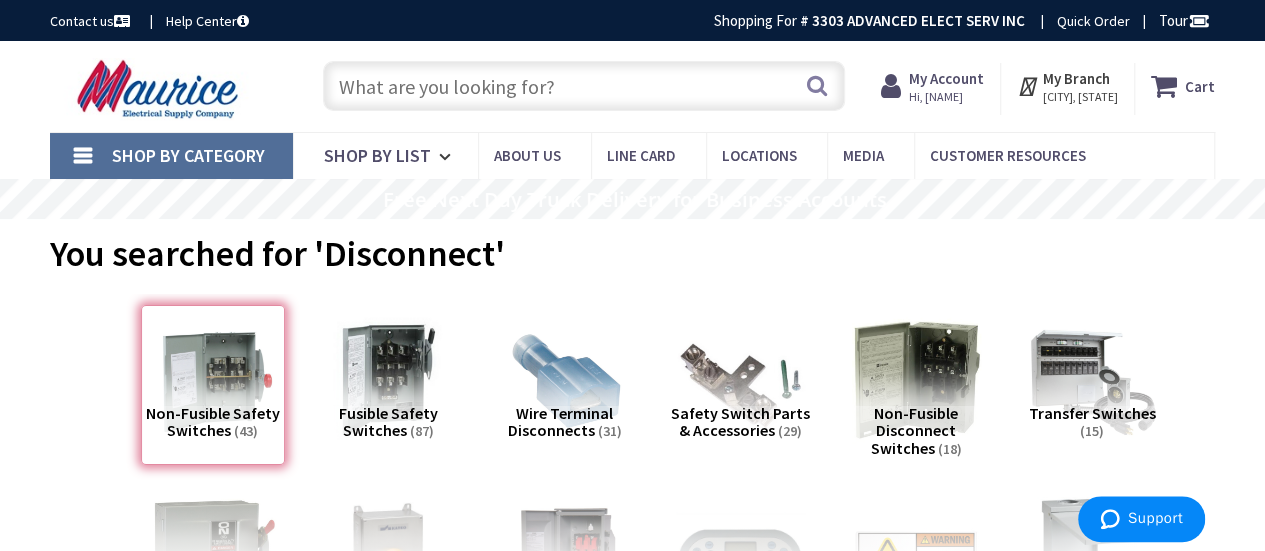 drag, startPoint x: 439, startPoint y: 95, endPoint x: 428, endPoint y: 89, distance: 12.529964 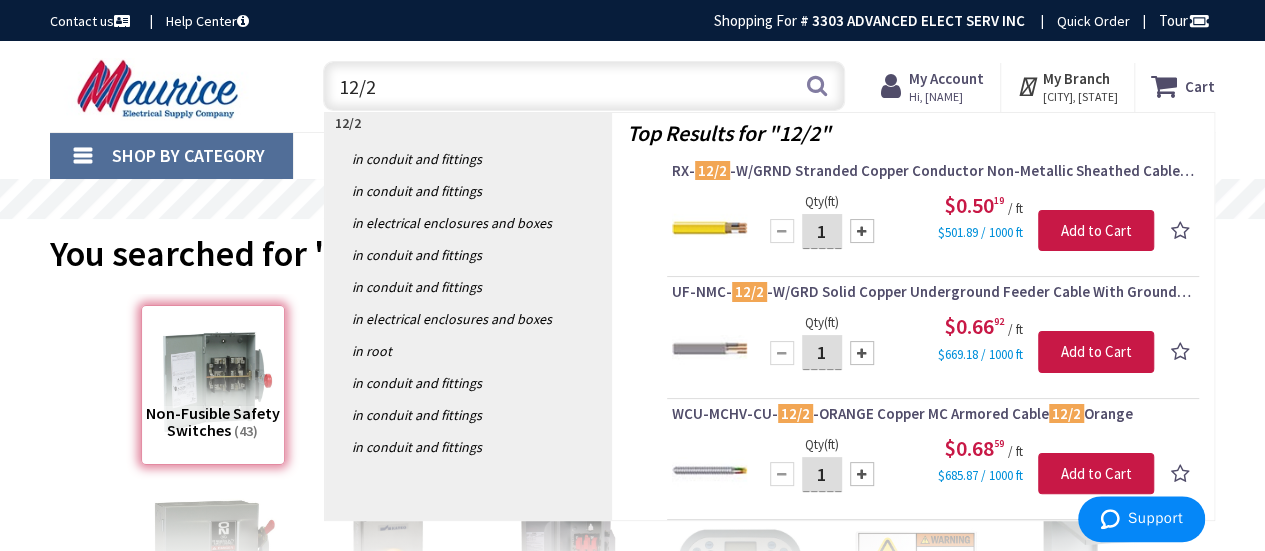 drag, startPoint x: 392, startPoint y: 89, endPoint x: 279, endPoint y: 102, distance: 113.74533 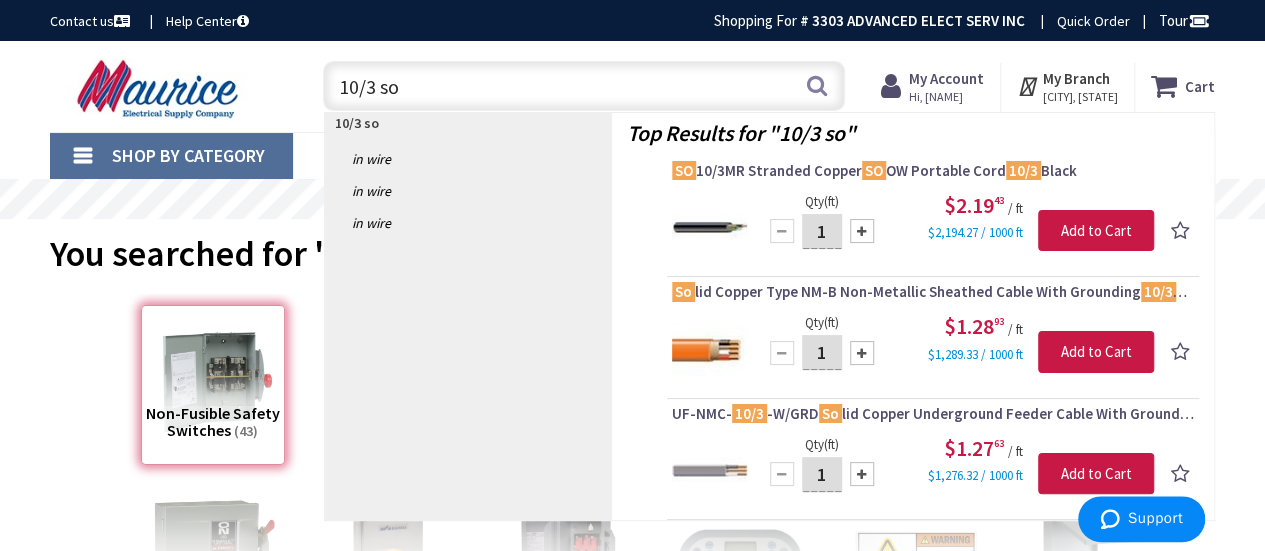drag, startPoint x: 446, startPoint y: 87, endPoint x: 319, endPoint y: 100, distance: 127.66362 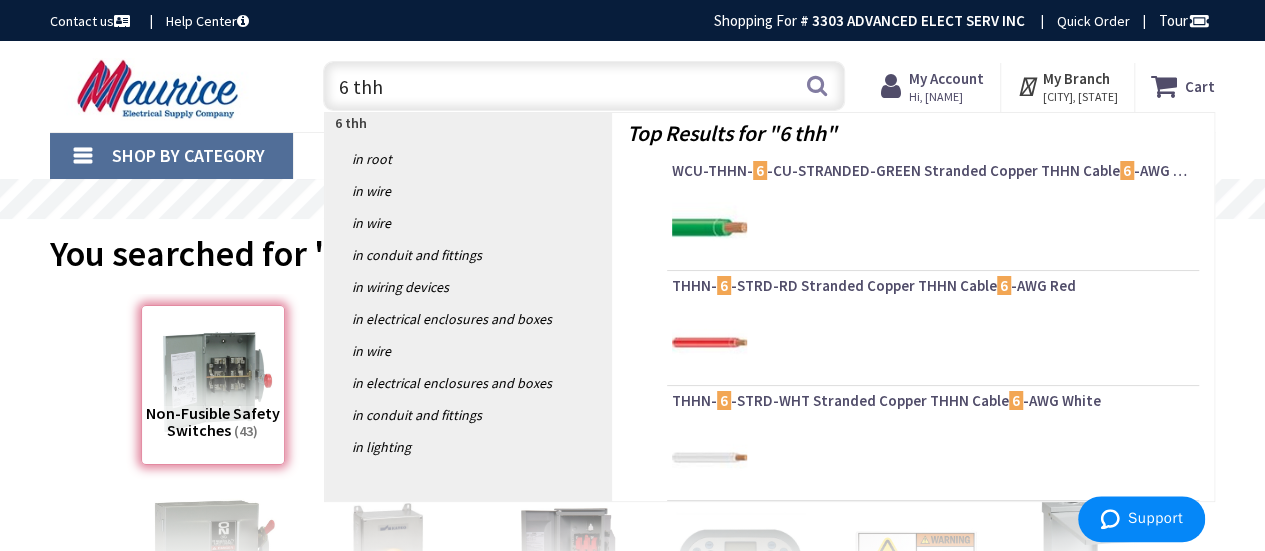 type on "6 thhn" 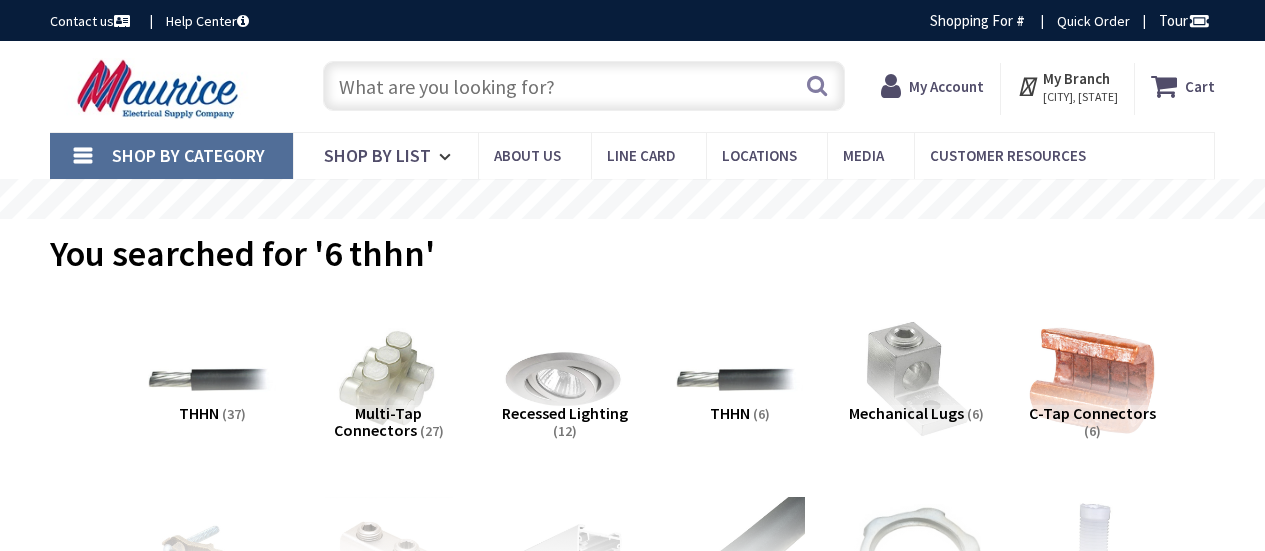 scroll, scrollTop: 0, scrollLeft: 0, axis: both 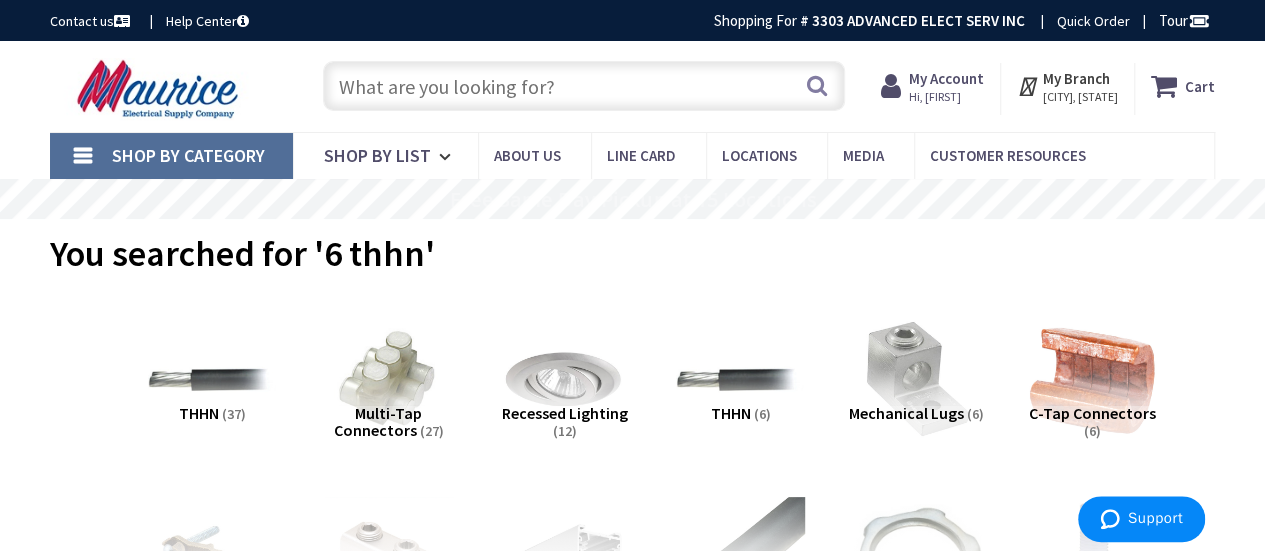 click at bounding box center [584, 86] 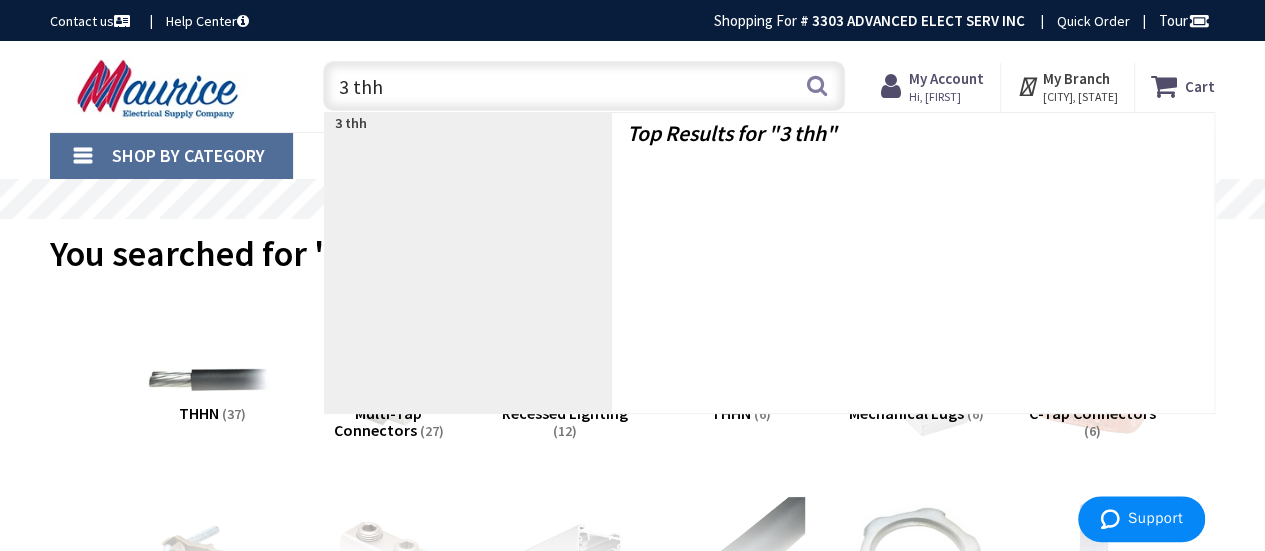 type on "3 thhn" 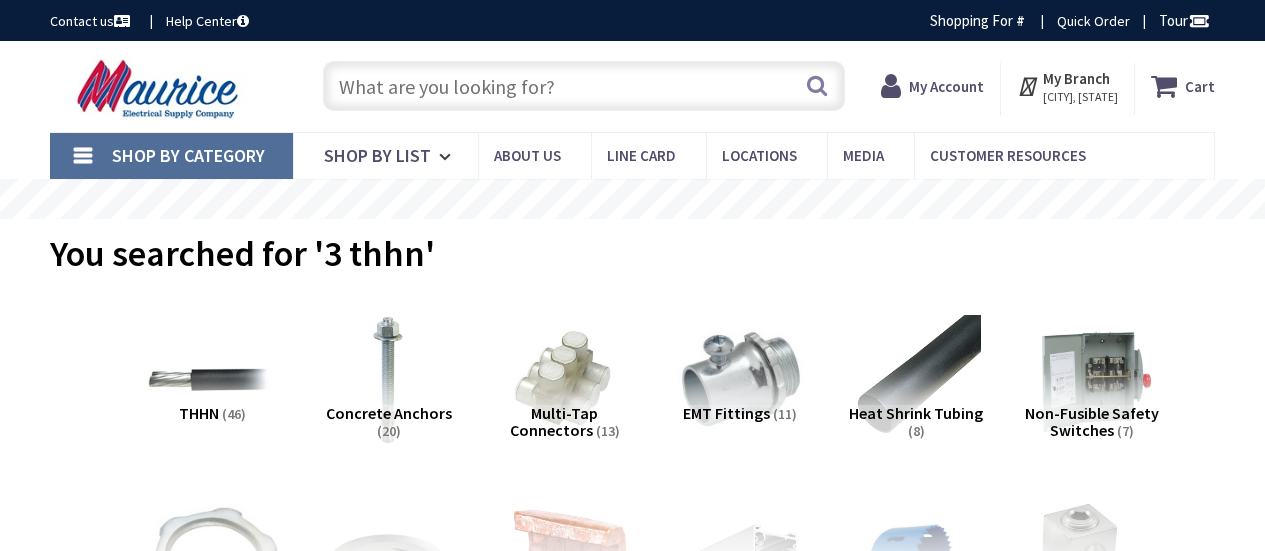 scroll, scrollTop: 0, scrollLeft: 0, axis: both 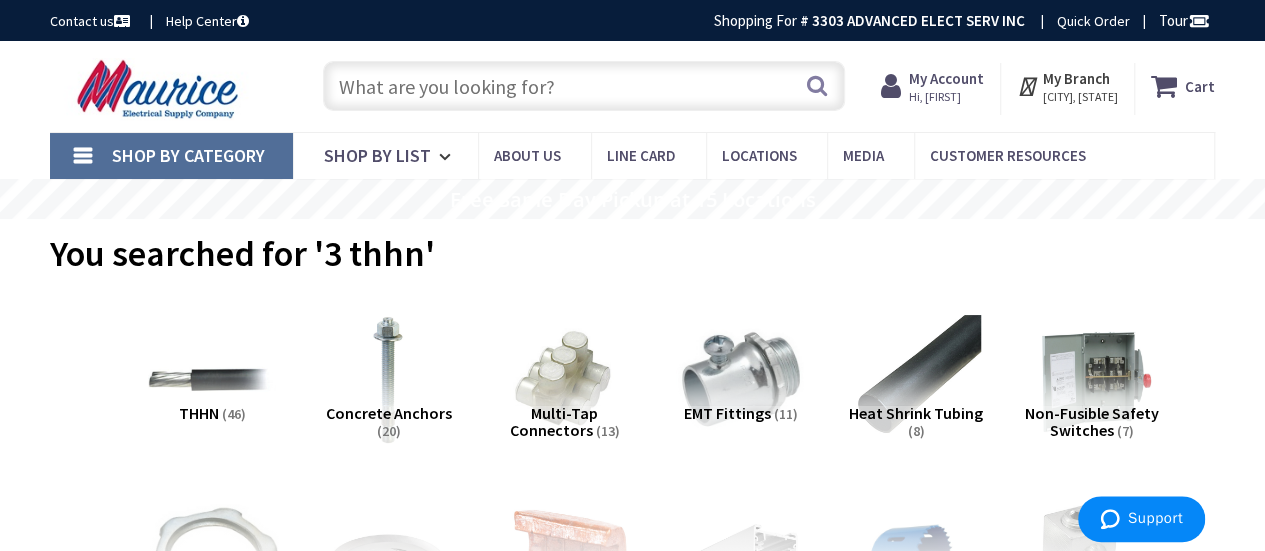 click at bounding box center (584, 86) 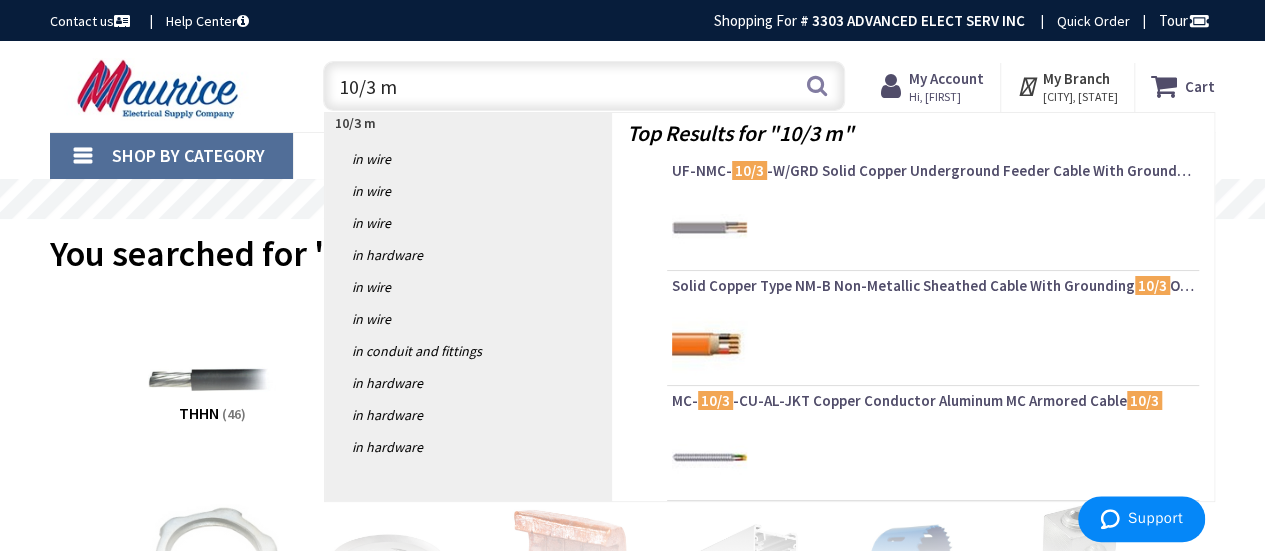 type on "10/3 mc" 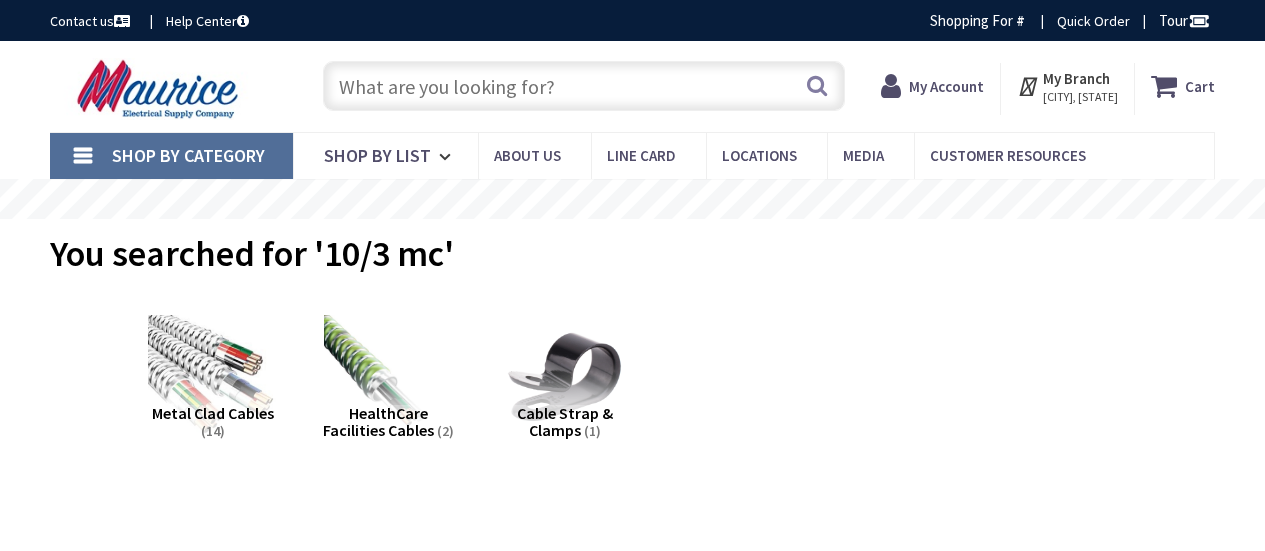 scroll, scrollTop: 0, scrollLeft: 0, axis: both 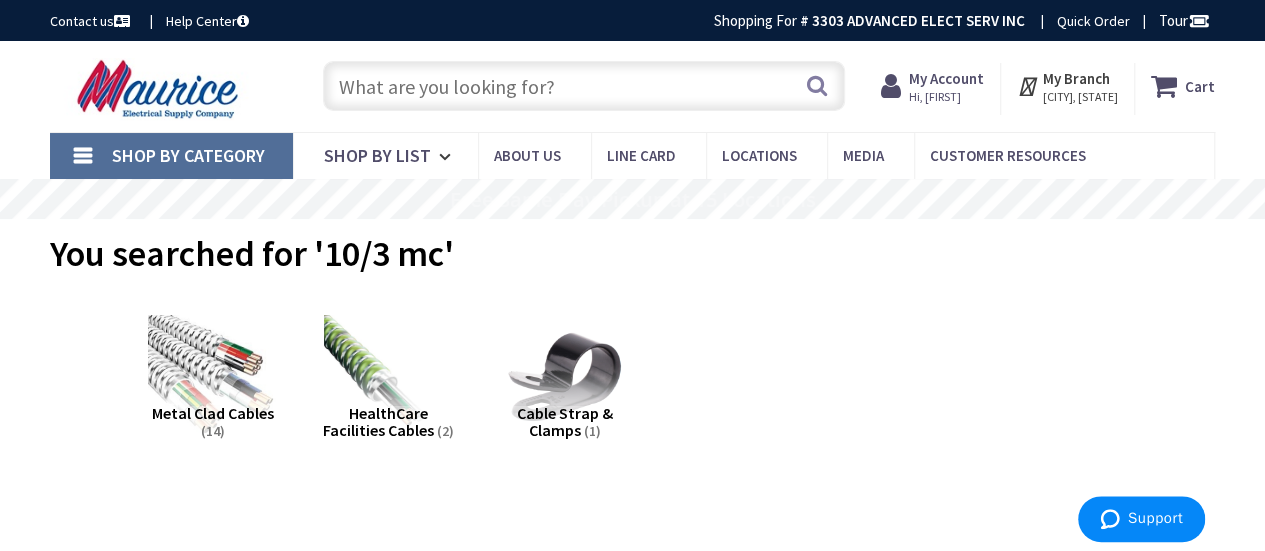 click at bounding box center [584, 86] 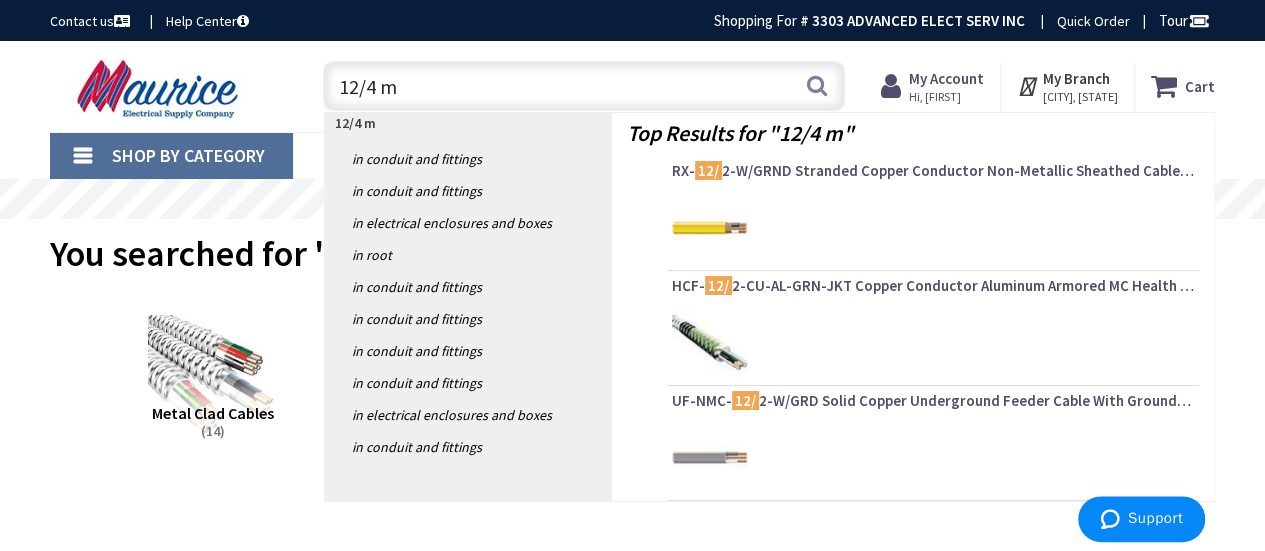 type on "12/4 mc" 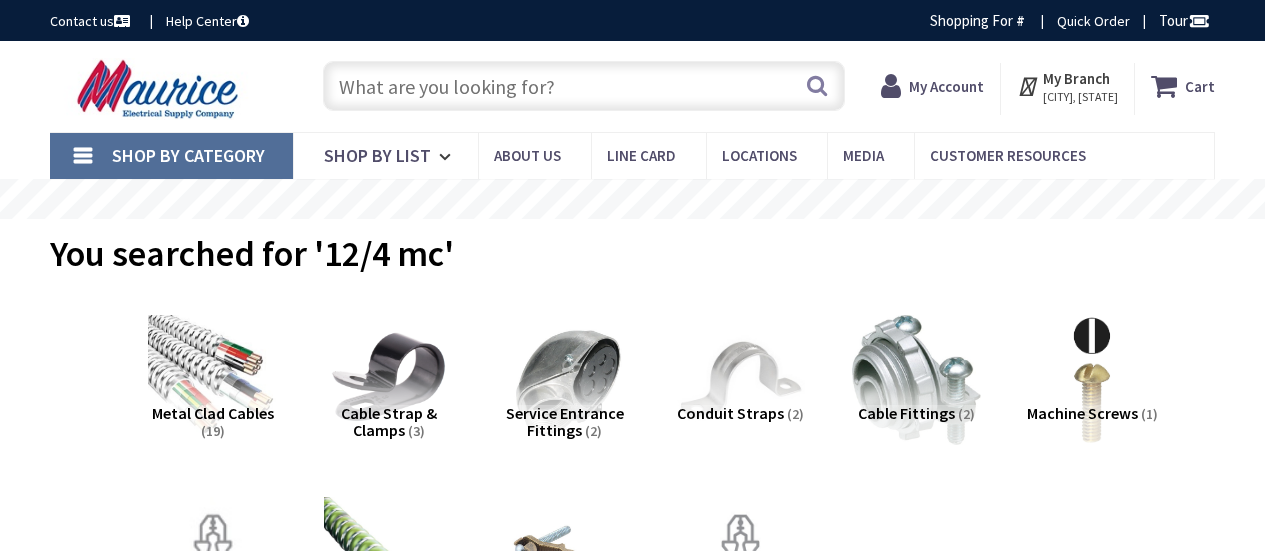 scroll, scrollTop: 0, scrollLeft: 0, axis: both 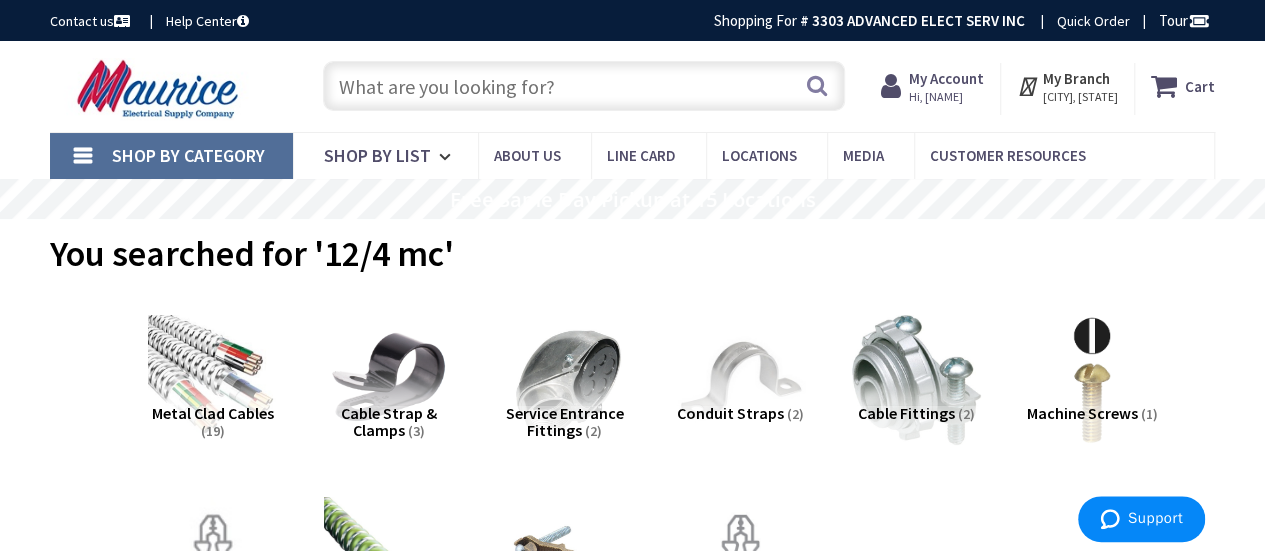 click at bounding box center [584, 86] 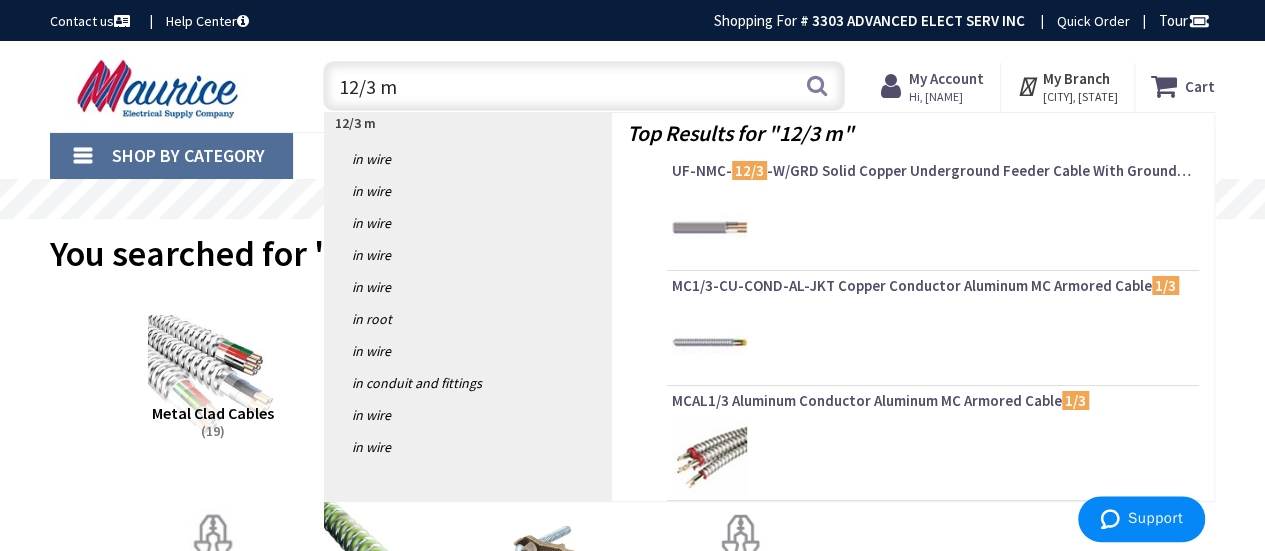 type on "12/3 mc" 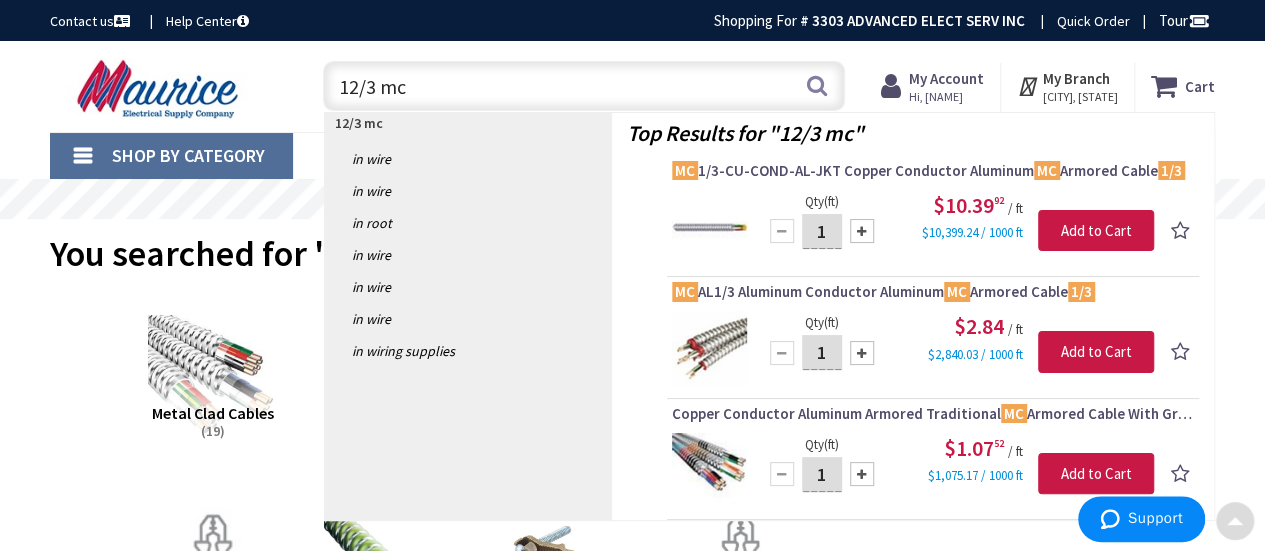 scroll, scrollTop: 0, scrollLeft: 0, axis: both 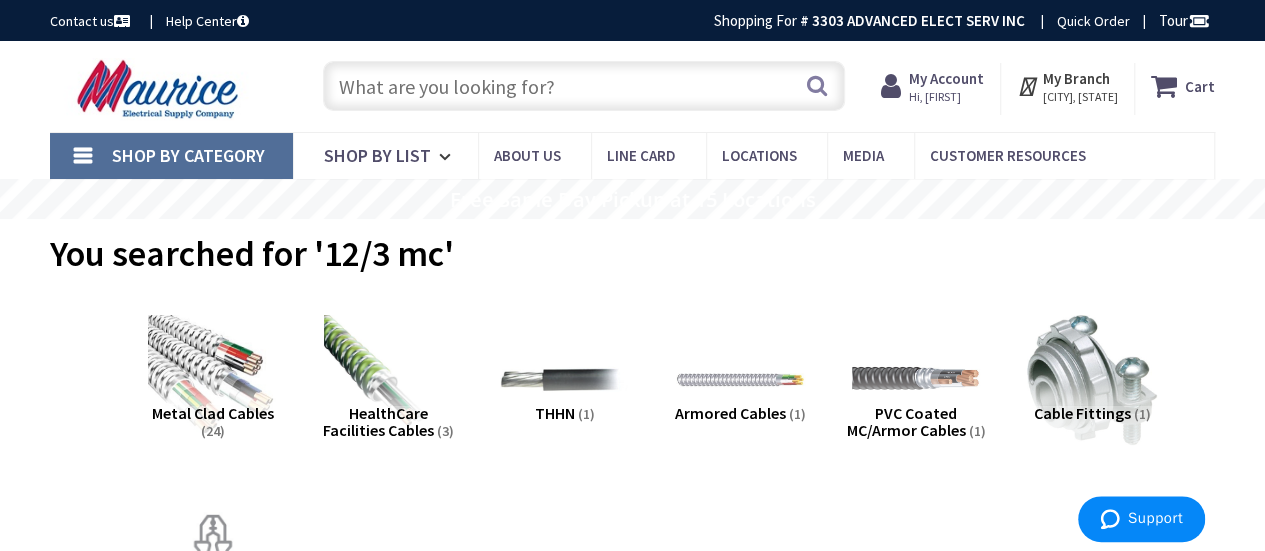 click at bounding box center (584, 86) 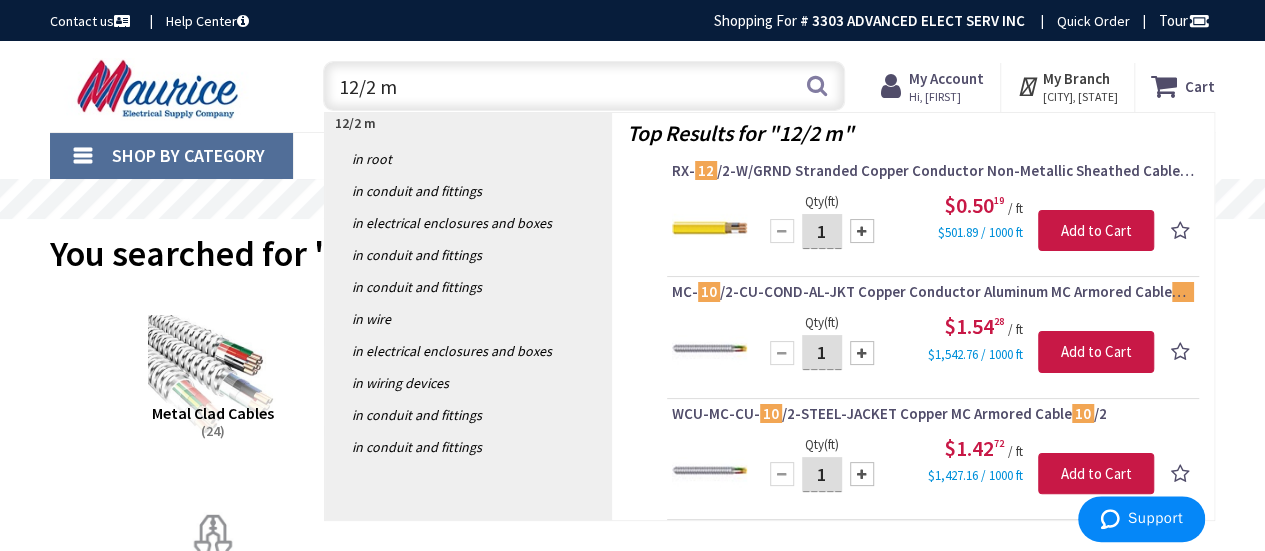 type on "12/2 mc" 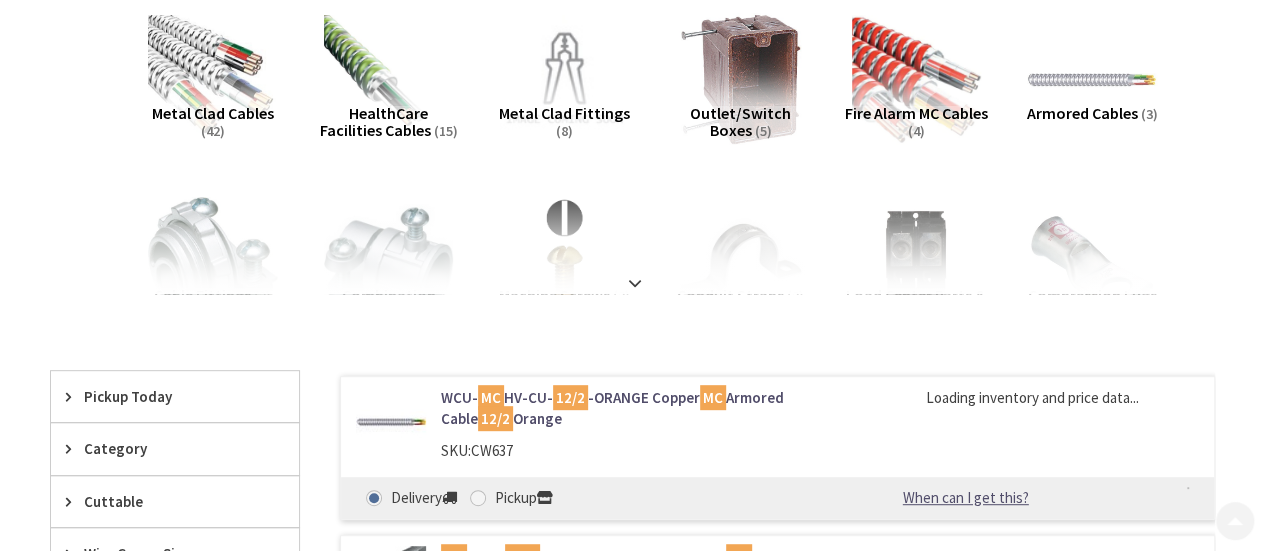 scroll, scrollTop: 0, scrollLeft: 0, axis: both 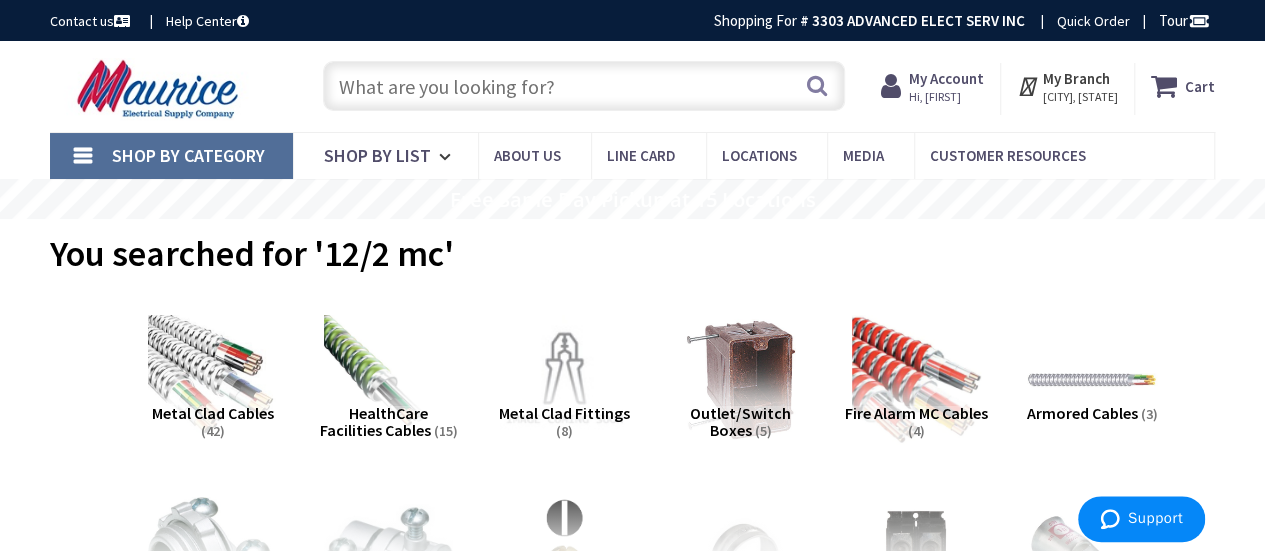drag, startPoint x: 420, startPoint y: 80, endPoint x: 404, endPoint y: 77, distance: 16.27882 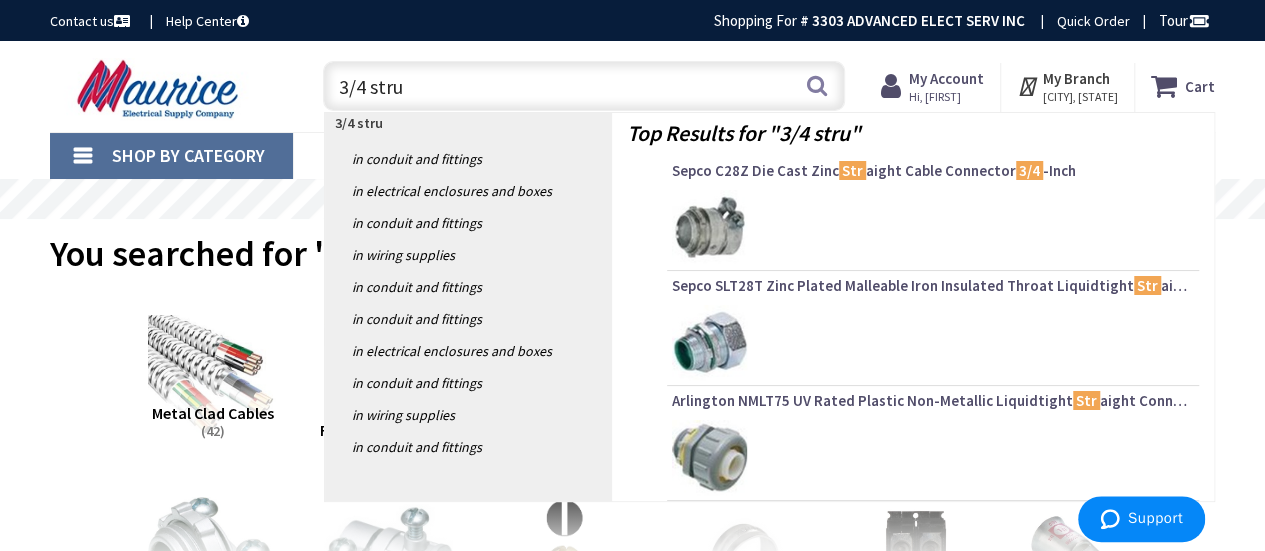 type on "3/4 strut" 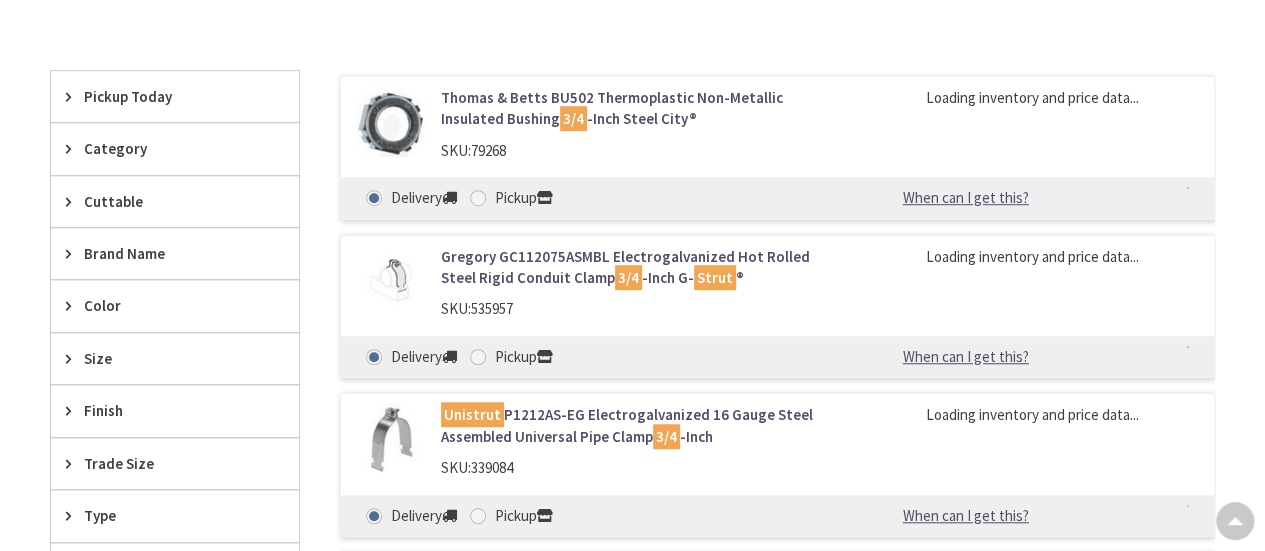 scroll, scrollTop: 600, scrollLeft: 0, axis: vertical 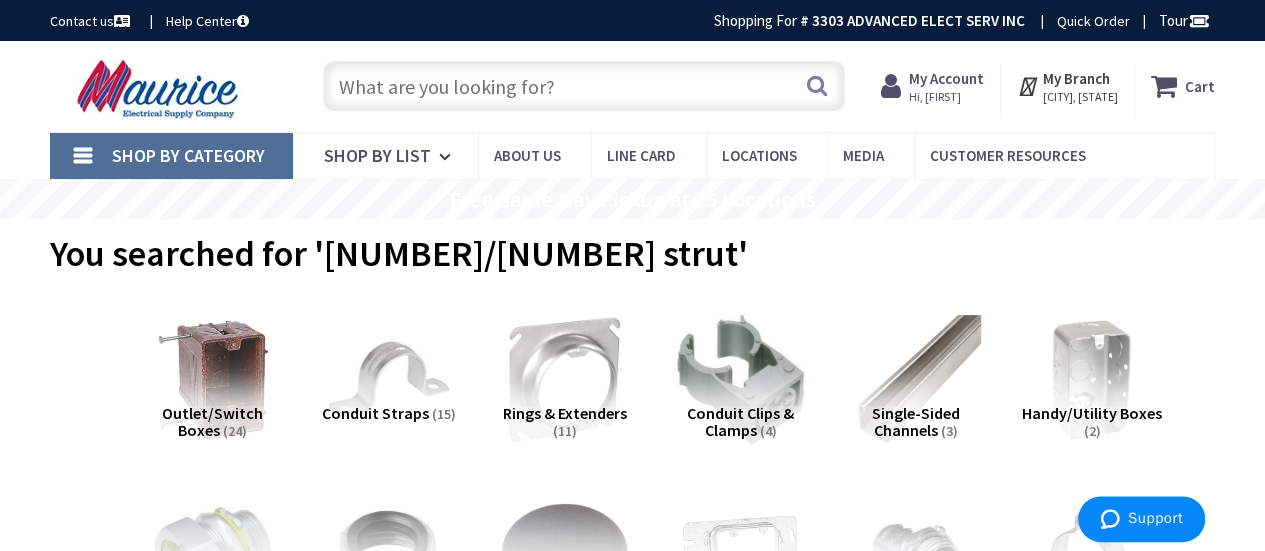 click at bounding box center [584, 86] 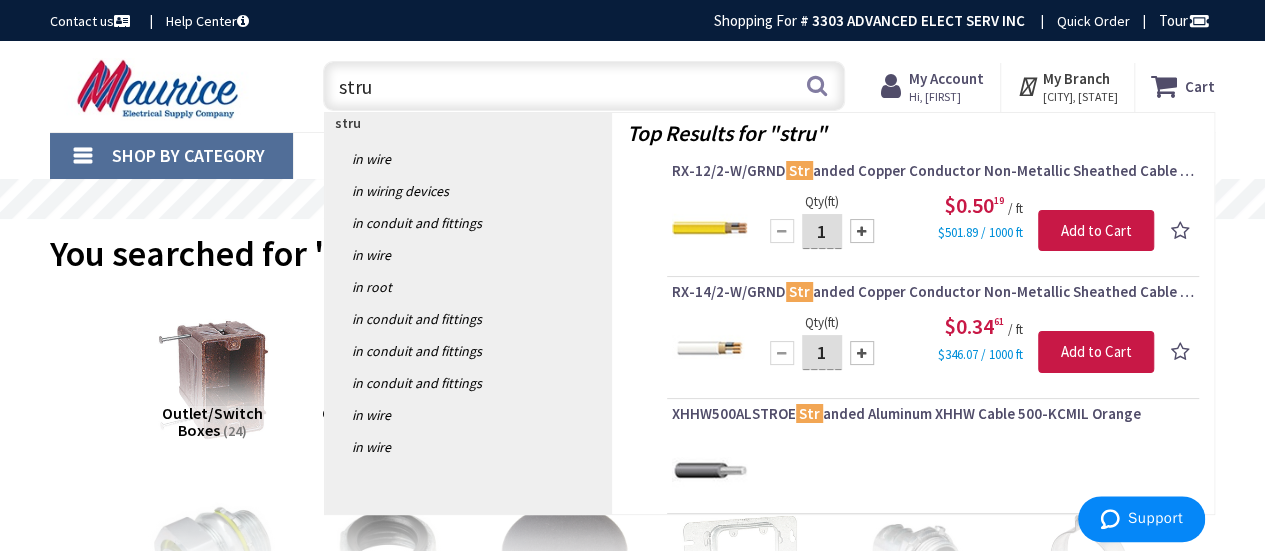 type on "strut" 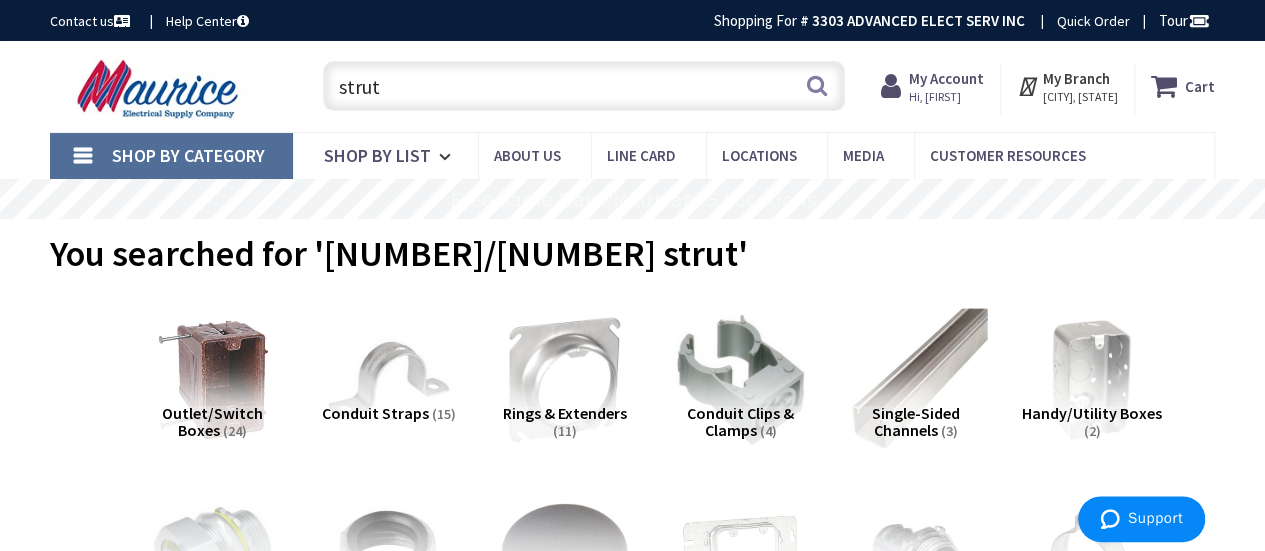 scroll, scrollTop: 200, scrollLeft: 0, axis: vertical 